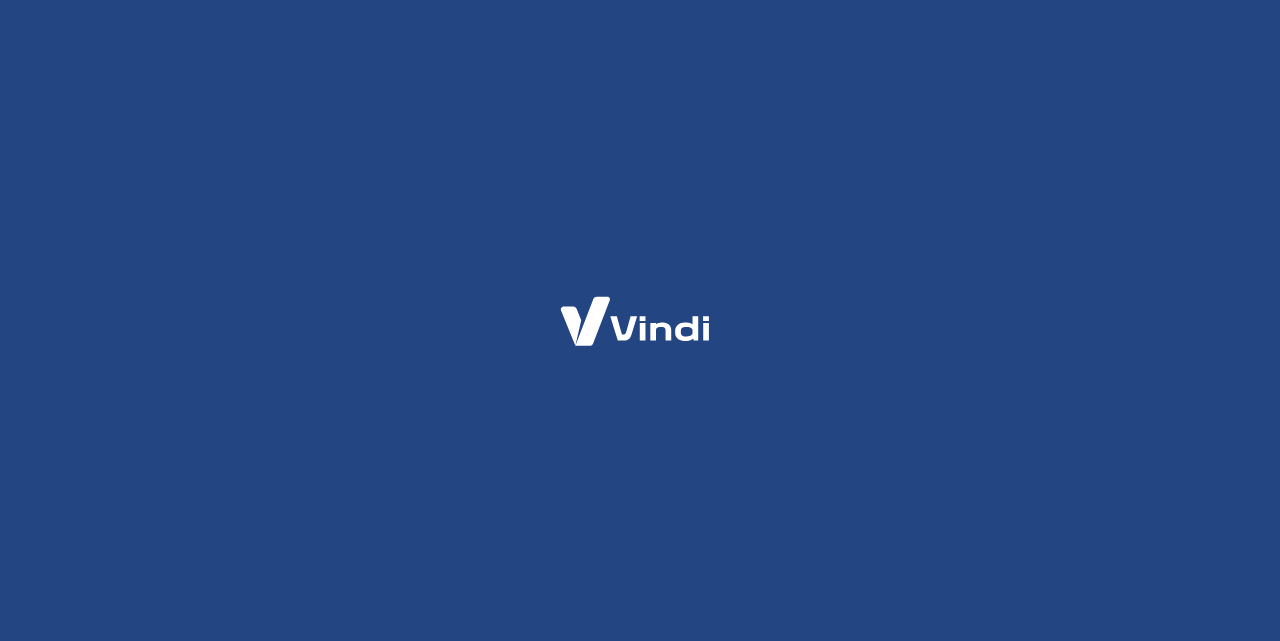 scroll, scrollTop: 0, scrollLeft: 0, axis: both 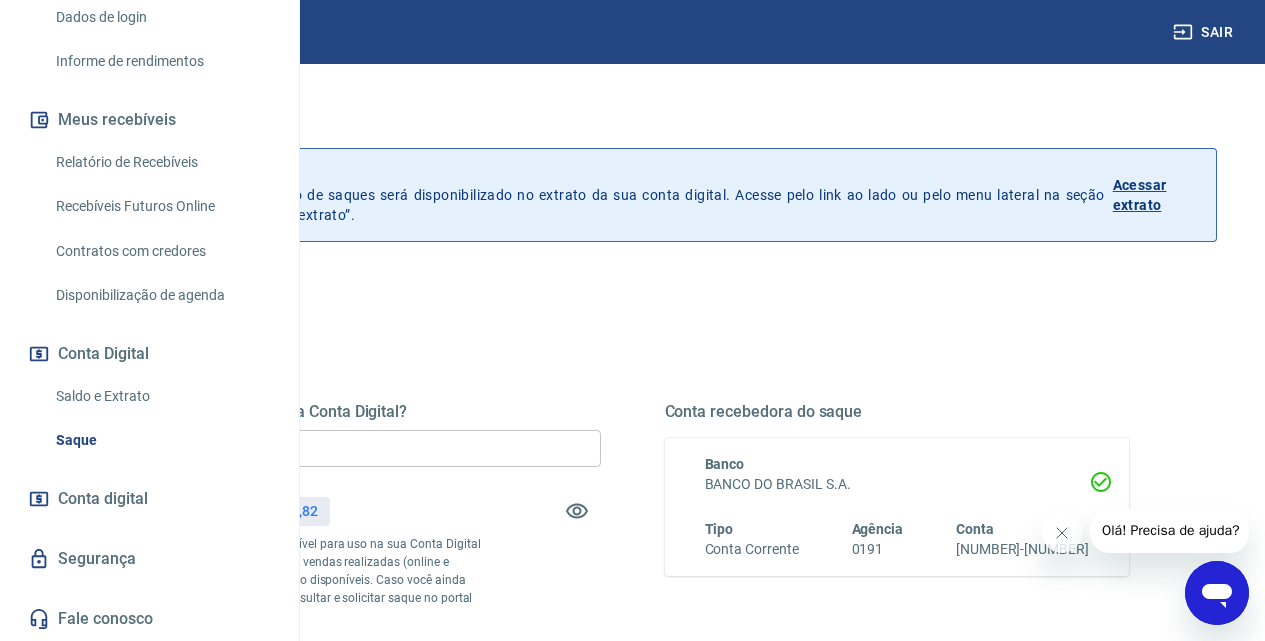 click on "Saldo e Extrato" at bounding box center (161, 396) 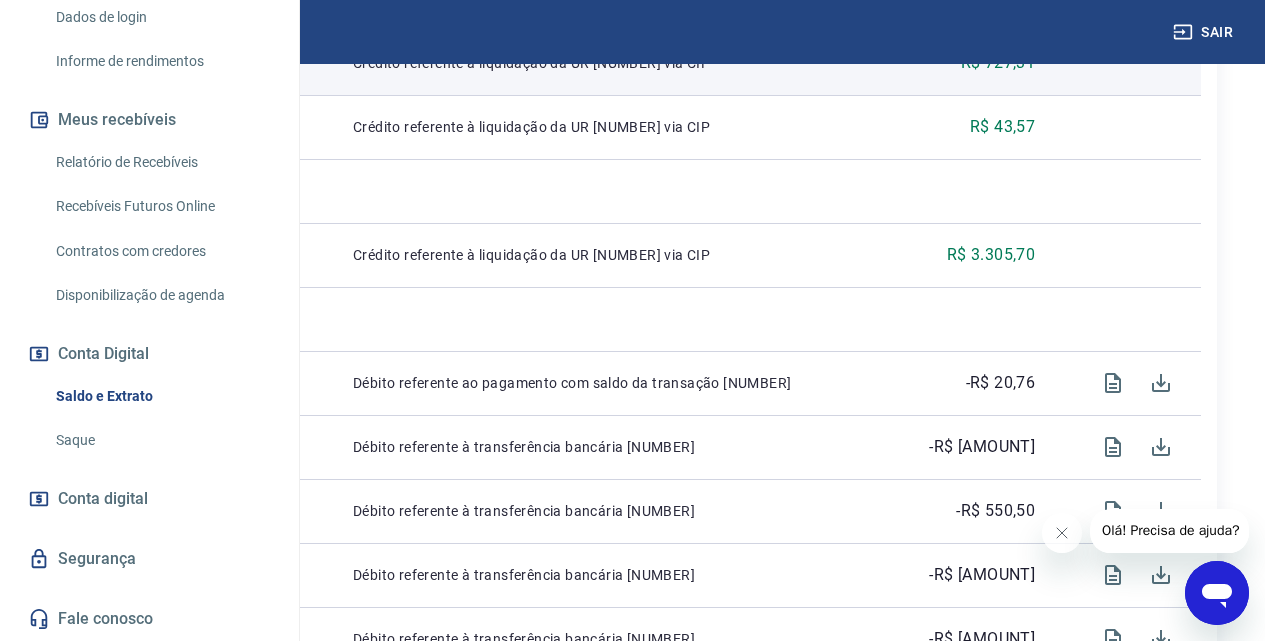 scroll, scrollTop: 700, scrollLeft: 0, axis: vertical 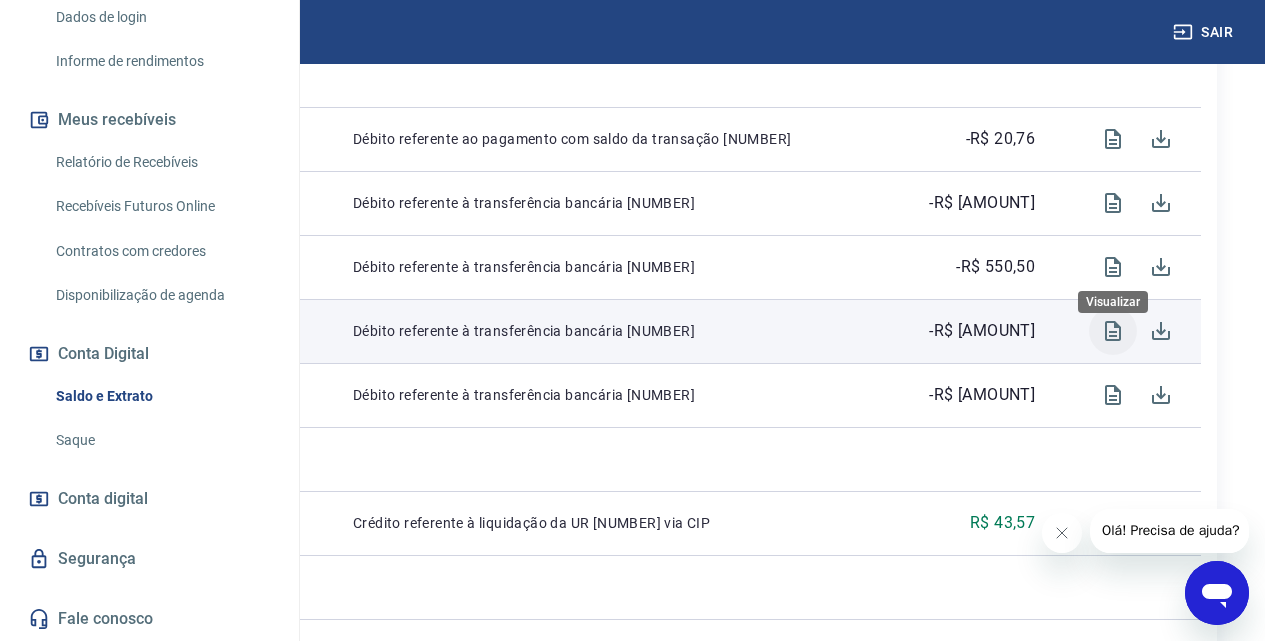 click 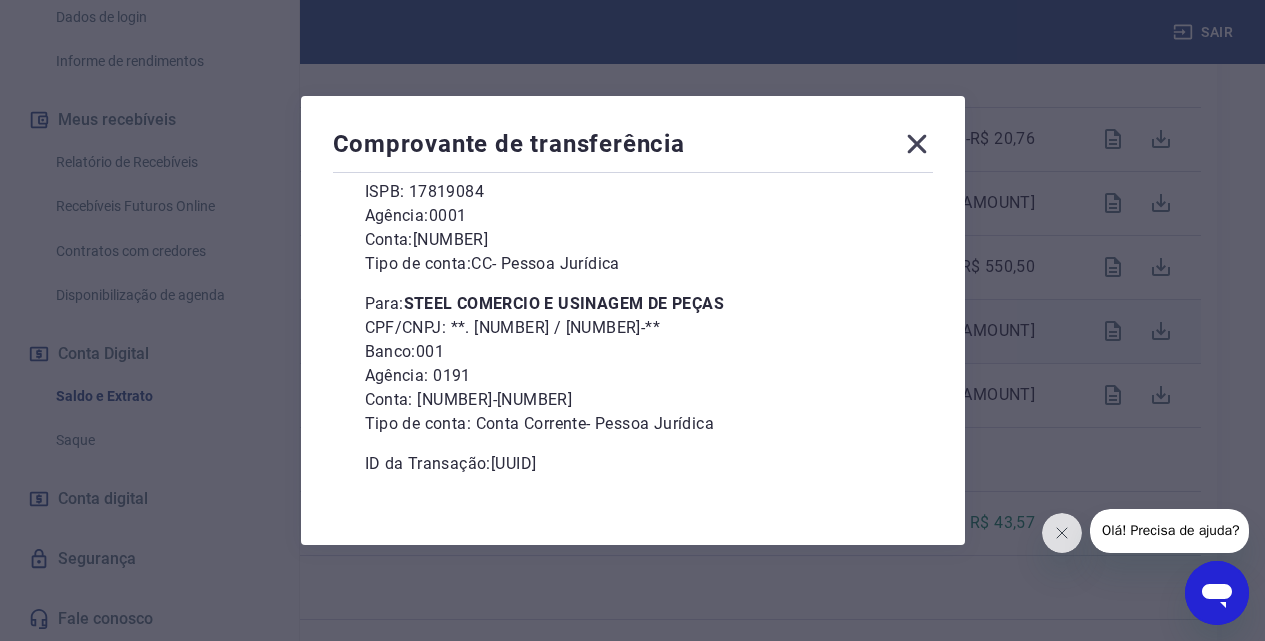 scroll, scrollTop: 239, scrollLeft: 0, axis: vertical 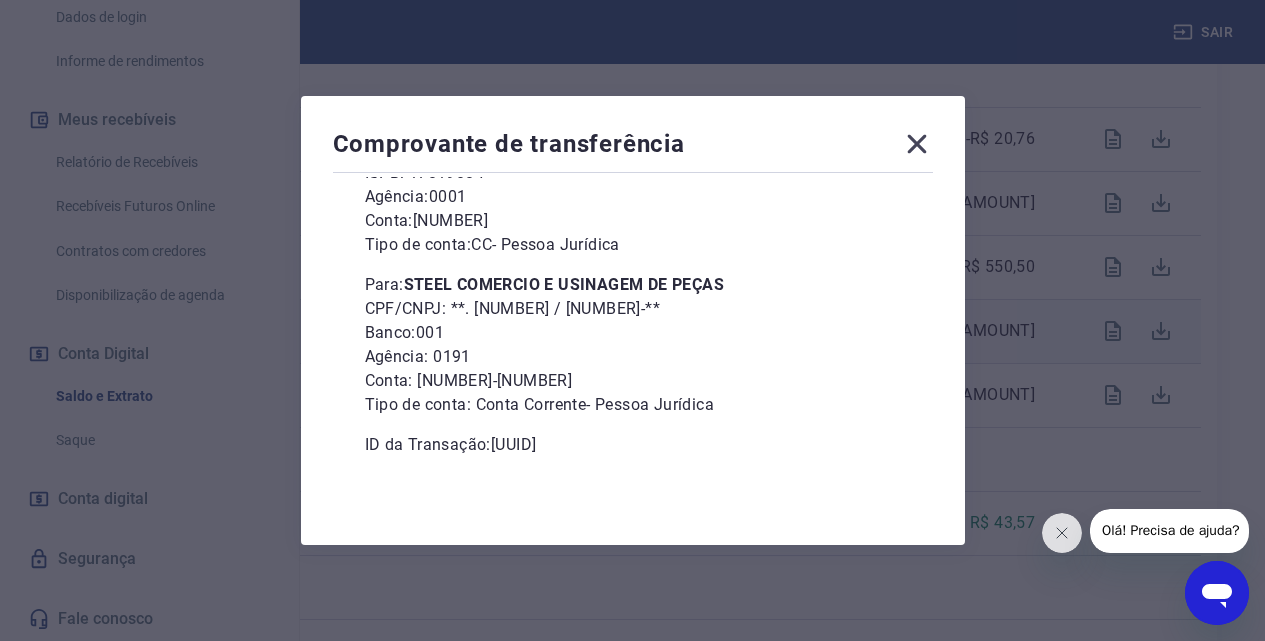click 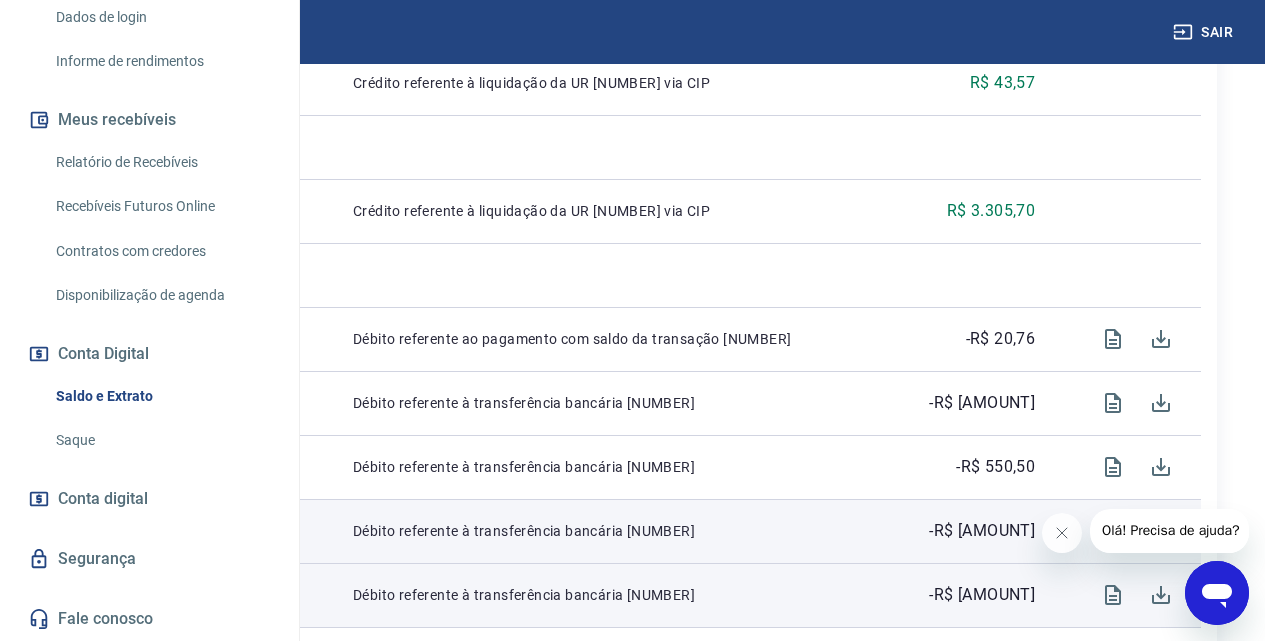 scroll, scrollTop: 600, scrollLeft: 0, axis: vertical 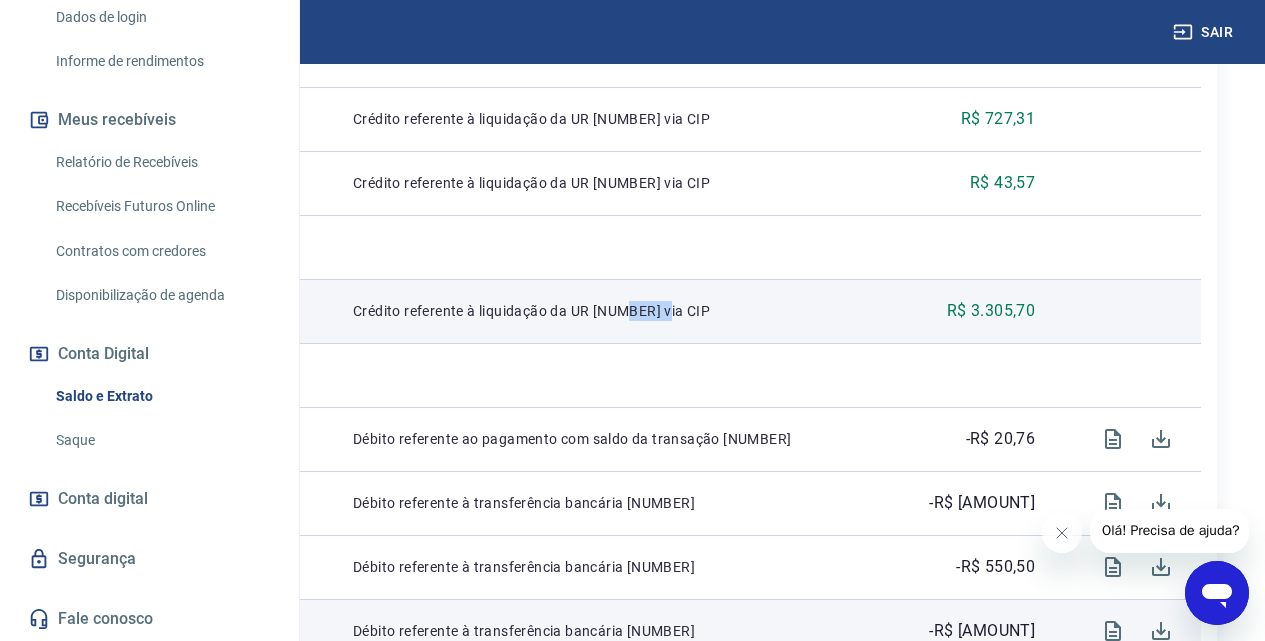drag, startPoint x: 865, startPoint y: 318, endPoint x: 908, endPoint y: 324, distance: 43.416588 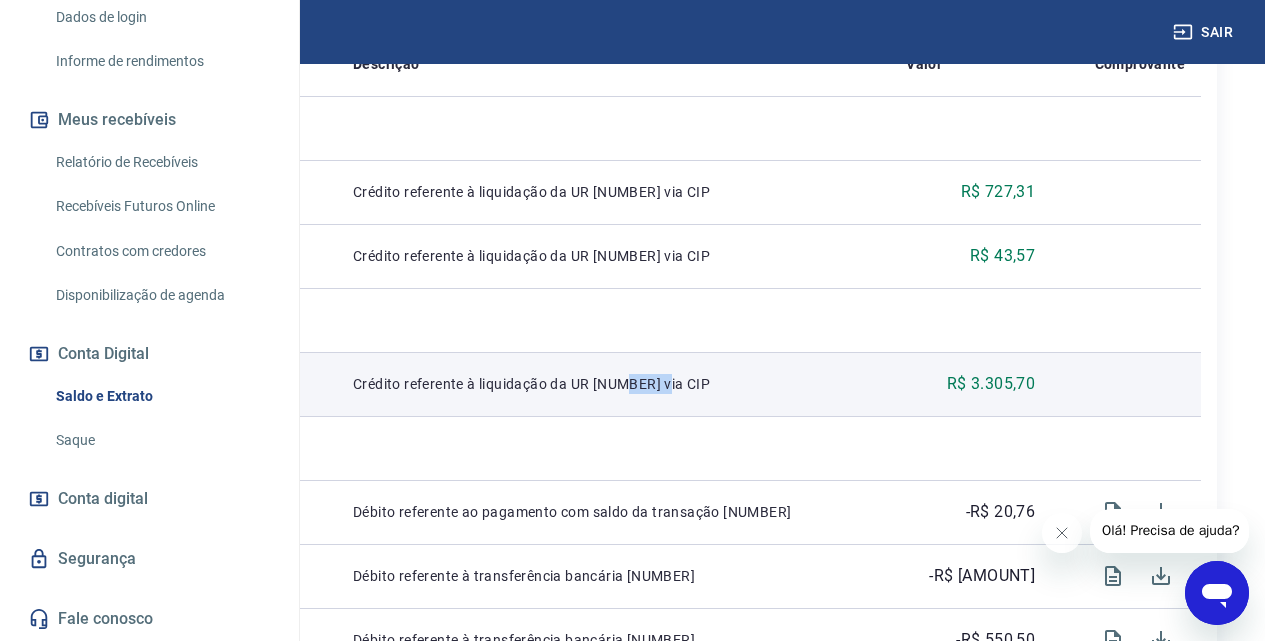scroll, scrollTop: 500, scrollLeft: 0, axis: vertical 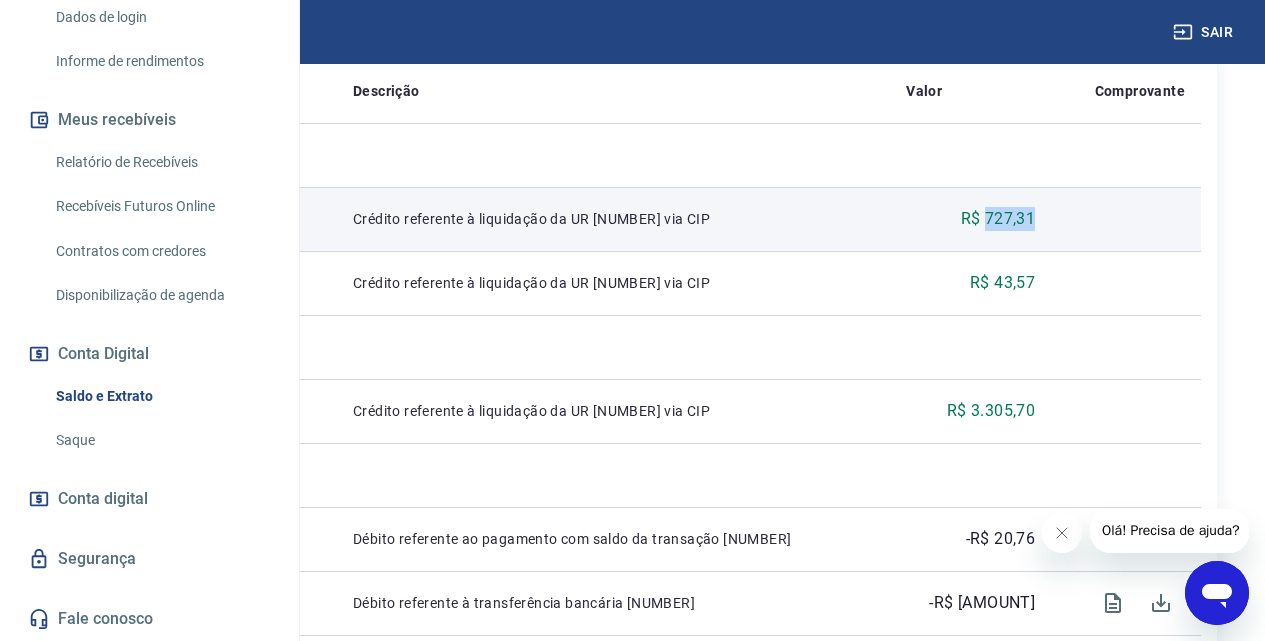 drag, startPoint x: 1019, startPoint y: 232, endPoint x: 1053, endPoint y: 232, distance: 34 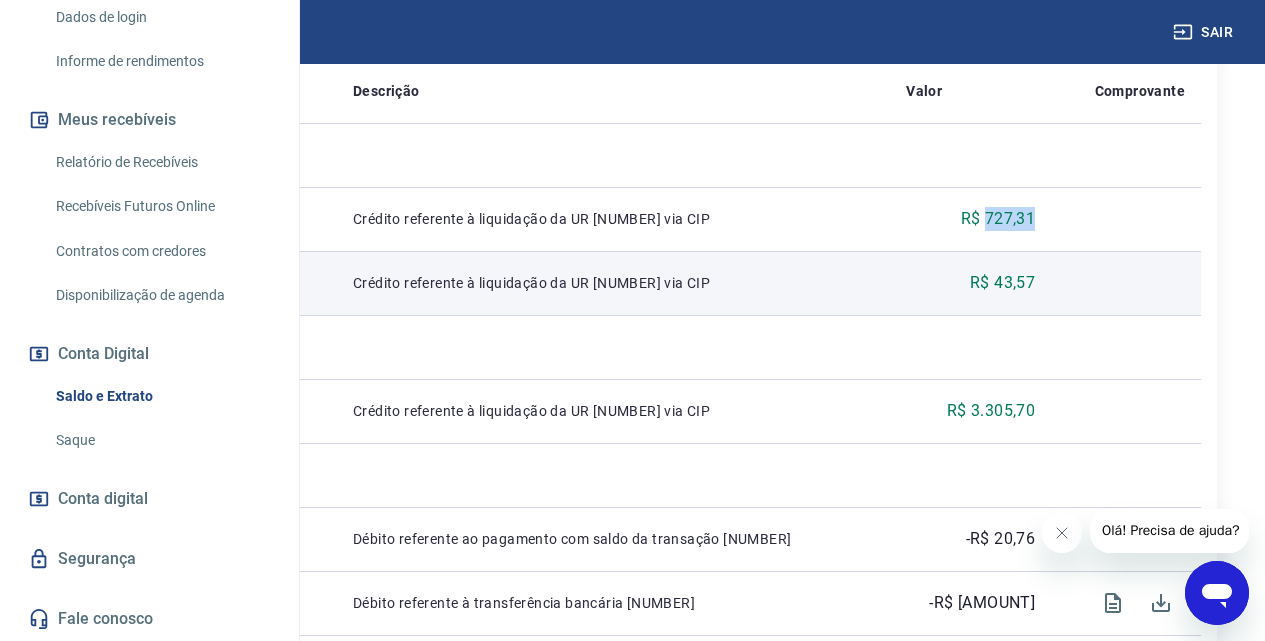 copy on "727,31" 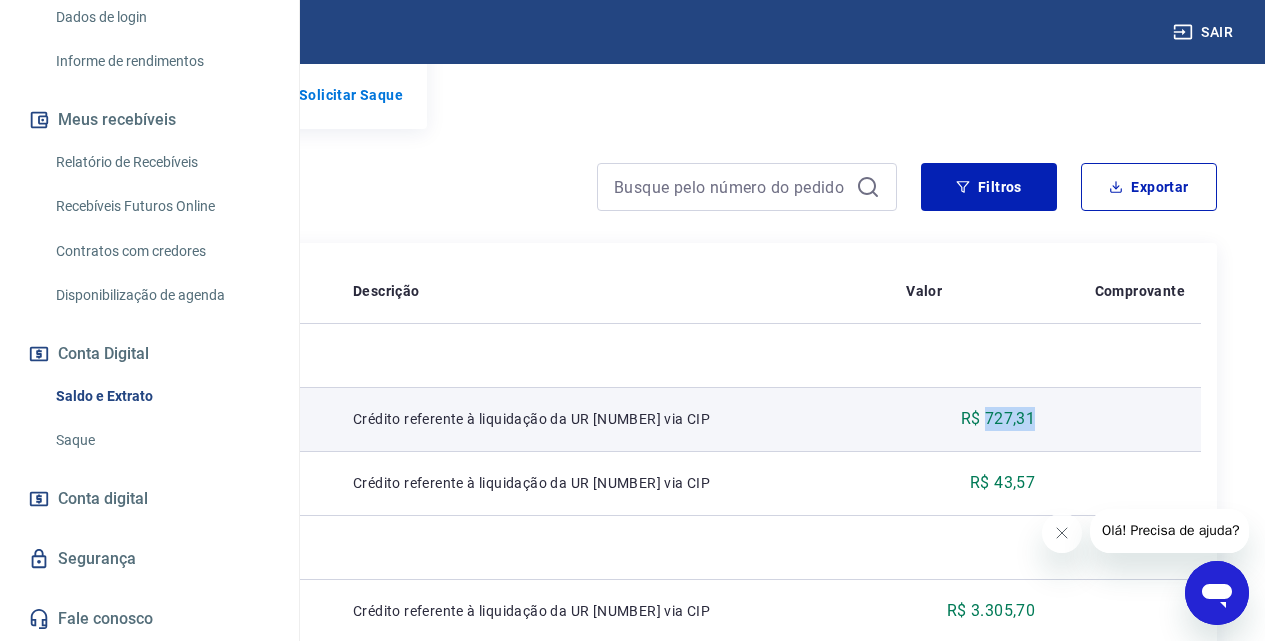 scroll, scrollTop: 200, scrollLeft: 0, axis: vertical 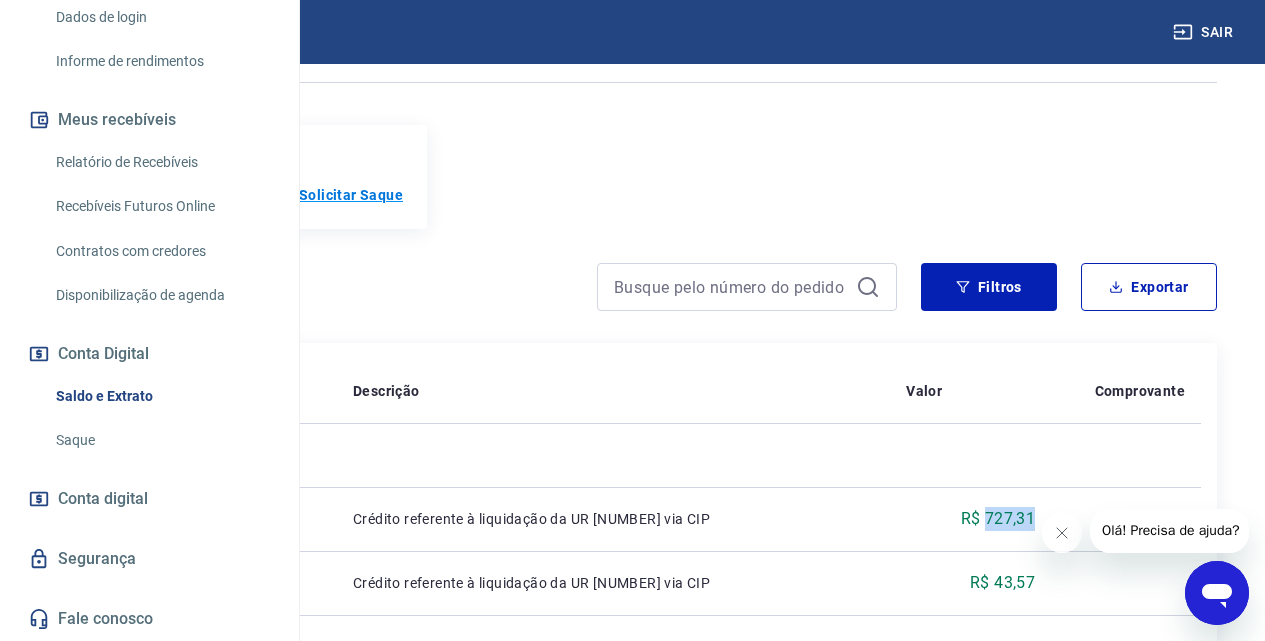 click on "Solicitar Saque" at bounding box center (351, 195) 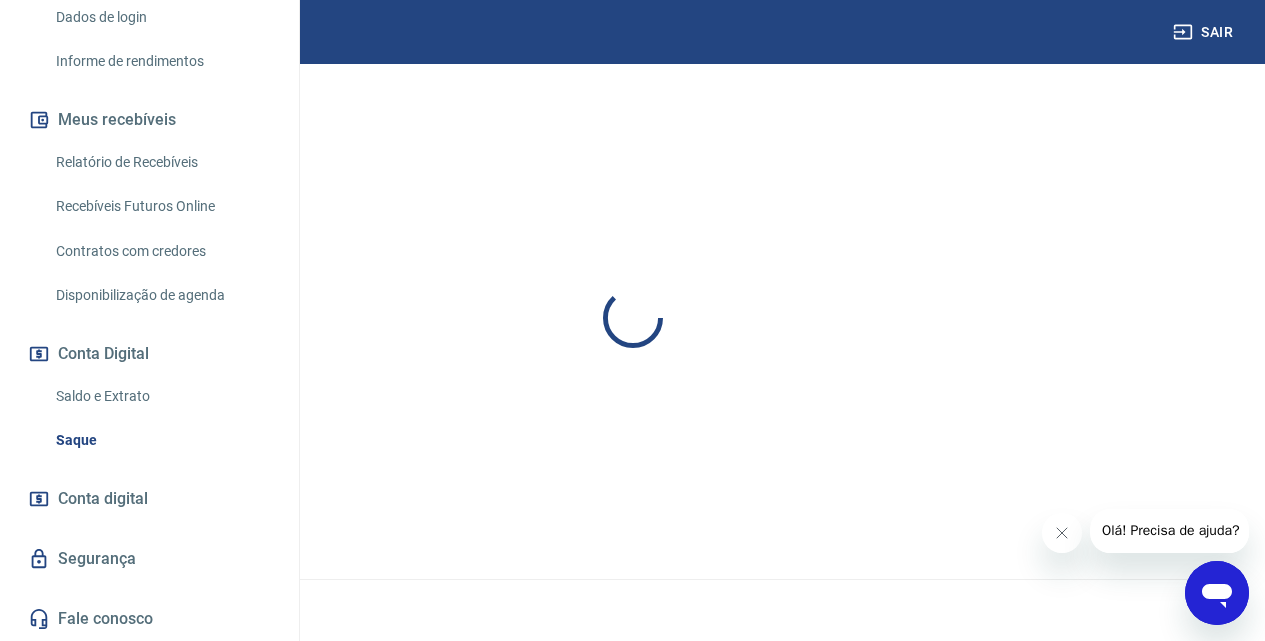 scroll, scrollTop: 0, scrollLeft: 0, axis: both 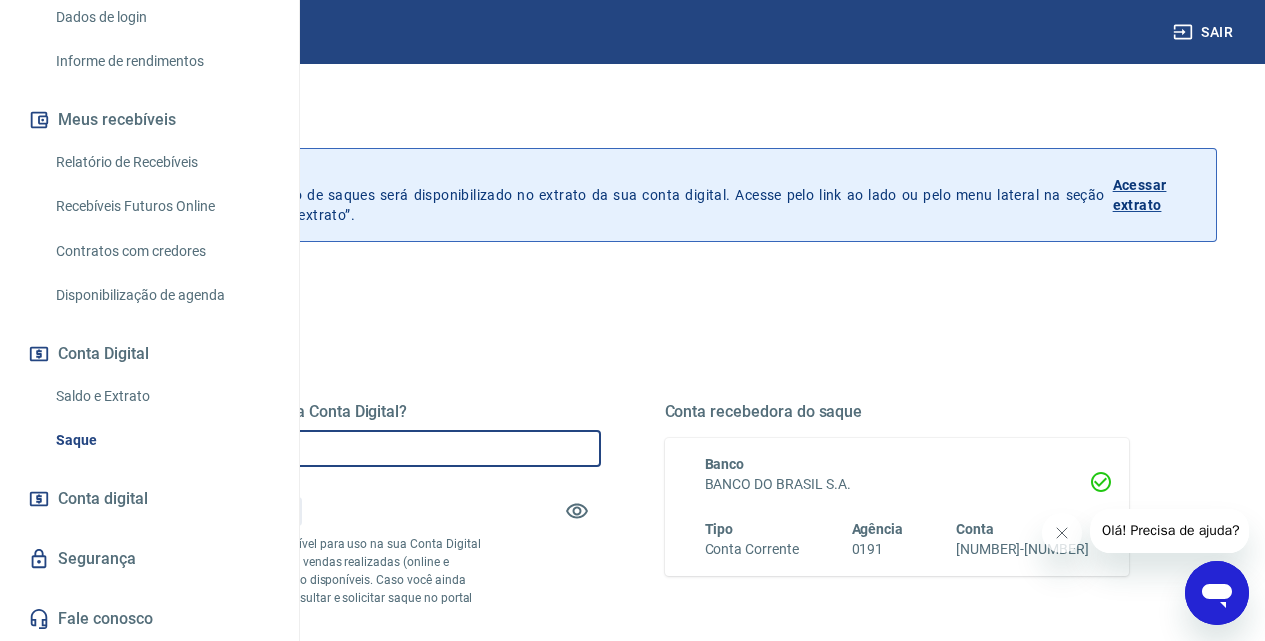 drag, startPoint x: 538, startPoint y: 441, endPoint x: 403, endPoint y: 441, distance: 135 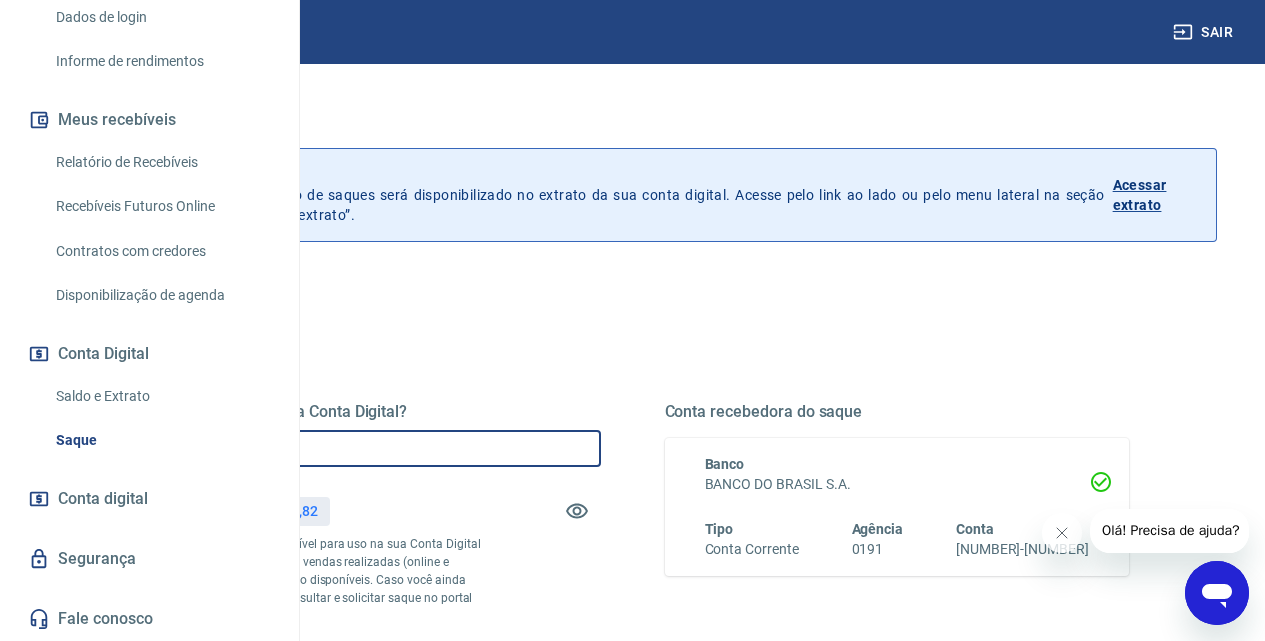 paste on "727,31" 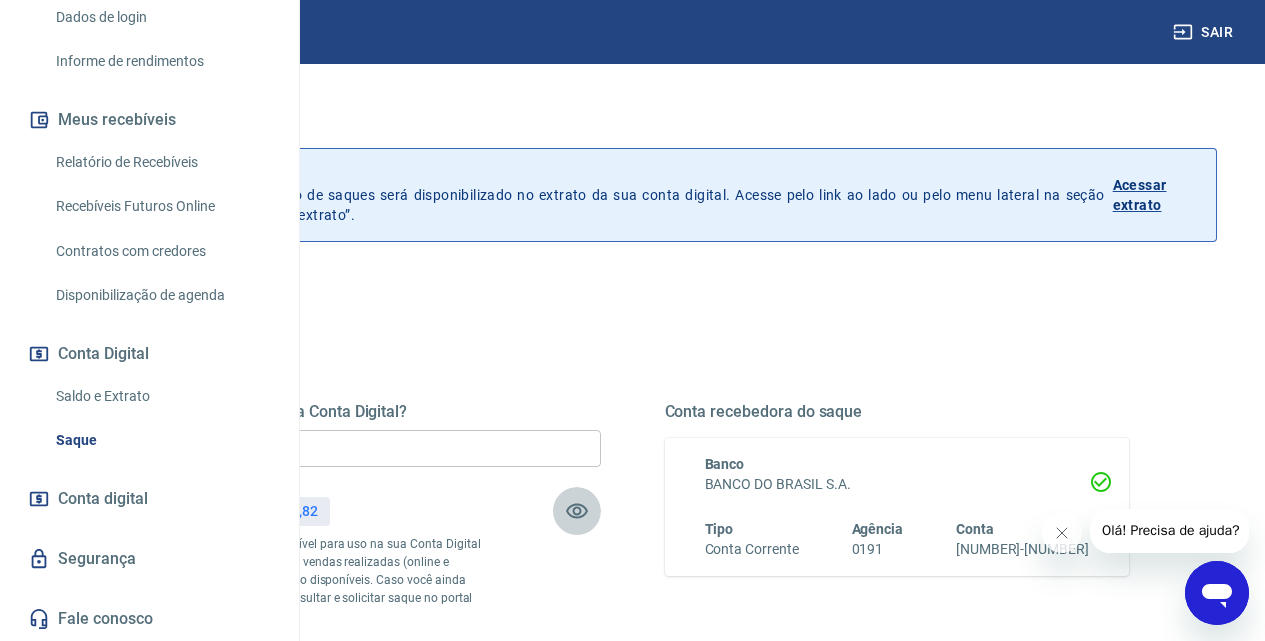 type 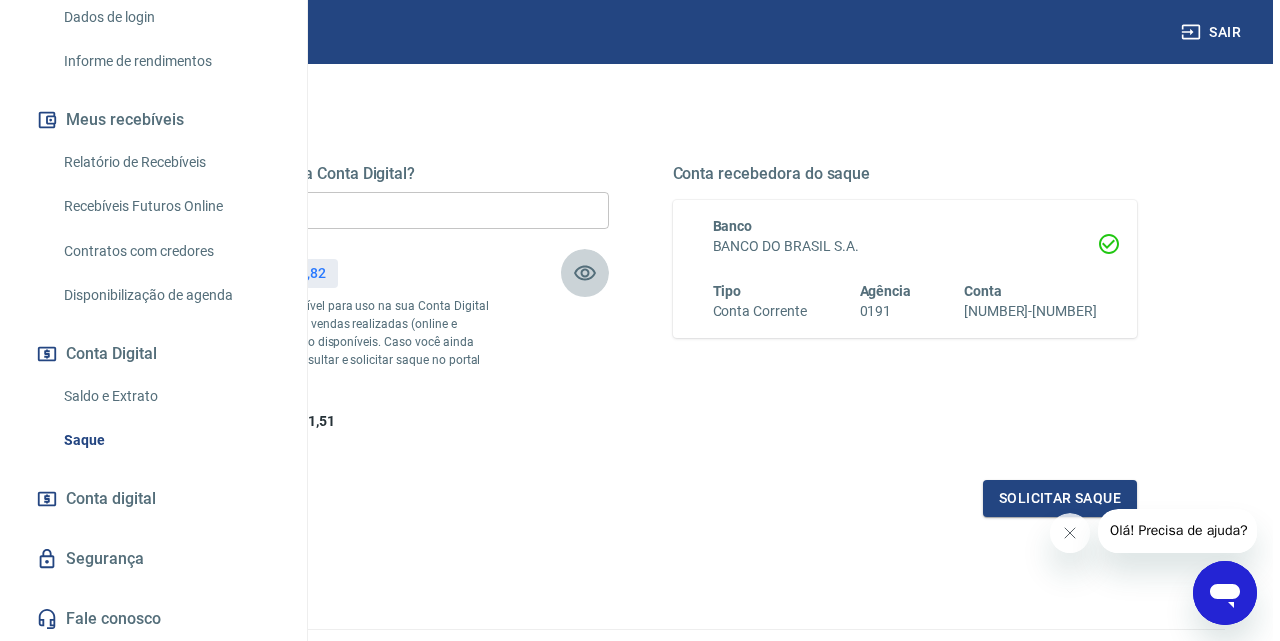 scroll, scrollTop: 300, scrollLeft: 0, axis: vertical 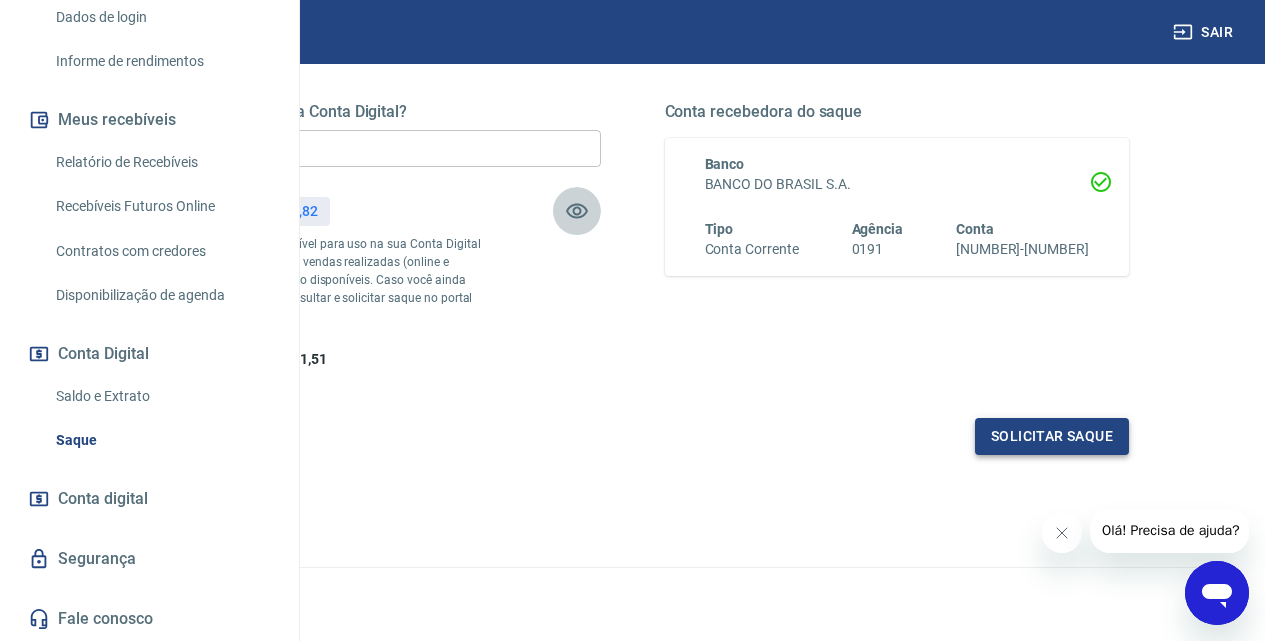 click on "Solicitar saque" at bounding box center [1052, 436] 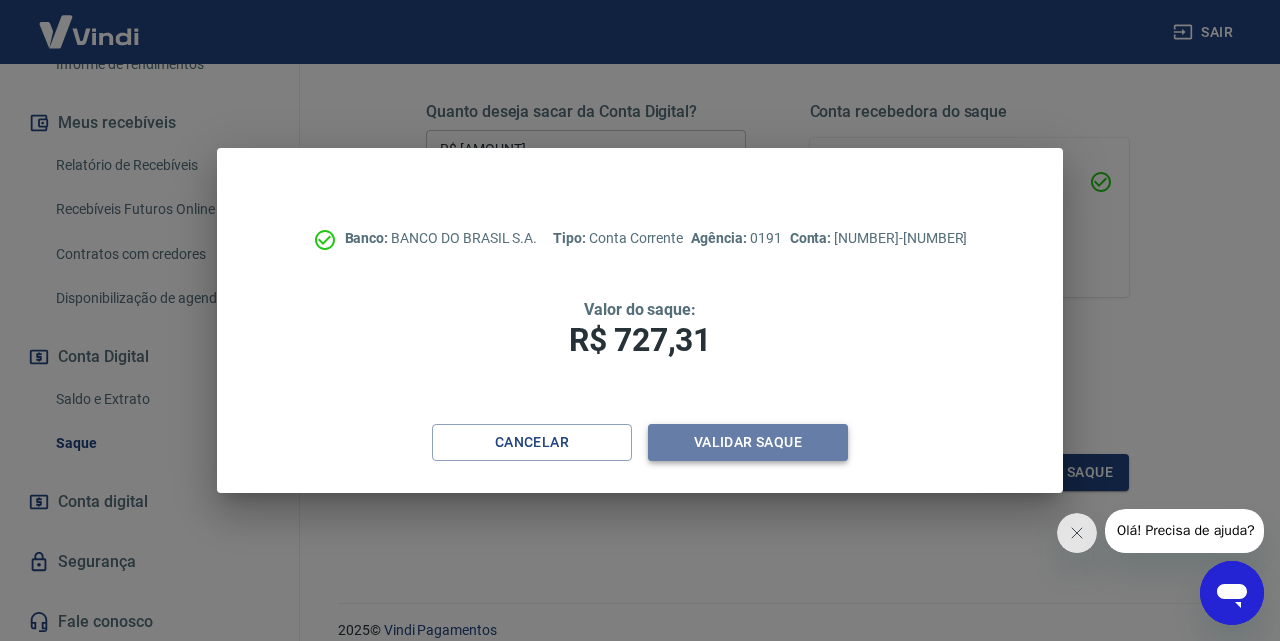 click on "Validar saque" at bounding box center (748, 442) 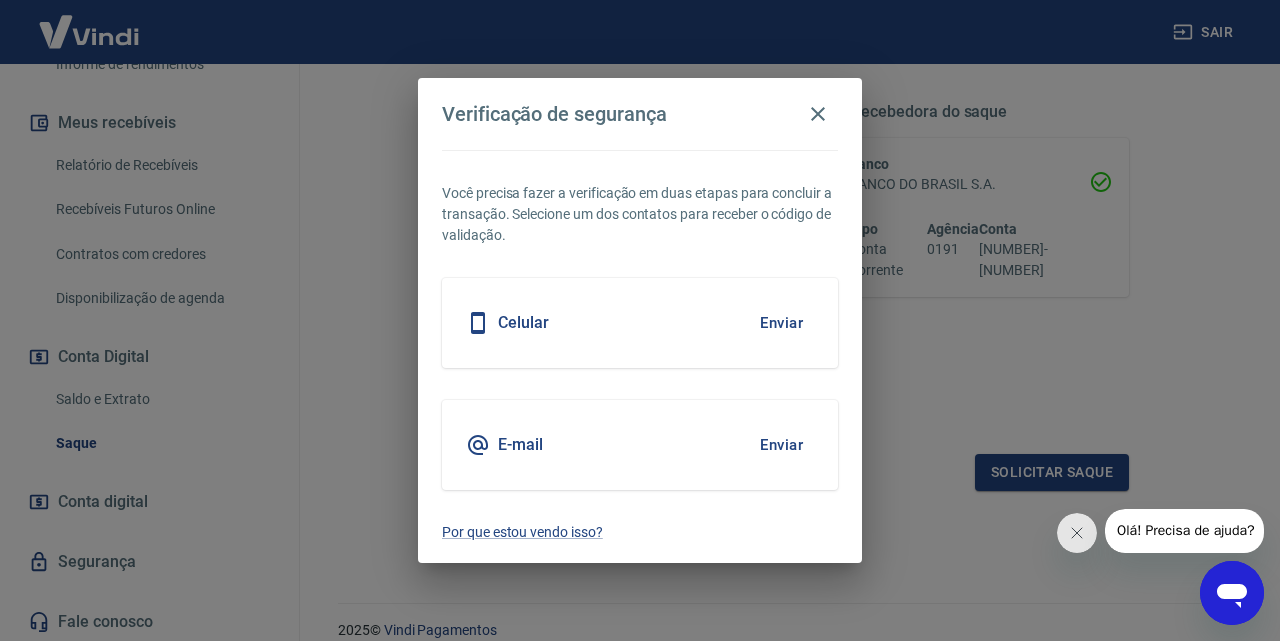 click on "Celular Enviar" at bounding box center [640, 323] 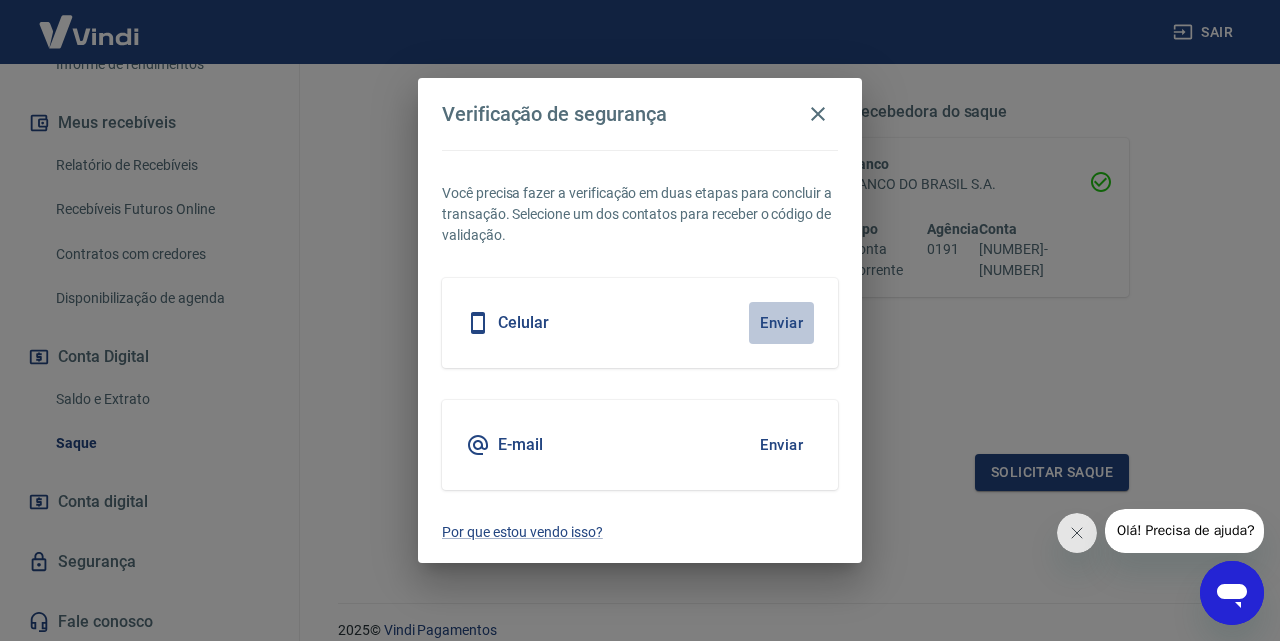 click on "Enviar" at bounding box center [781, 323] 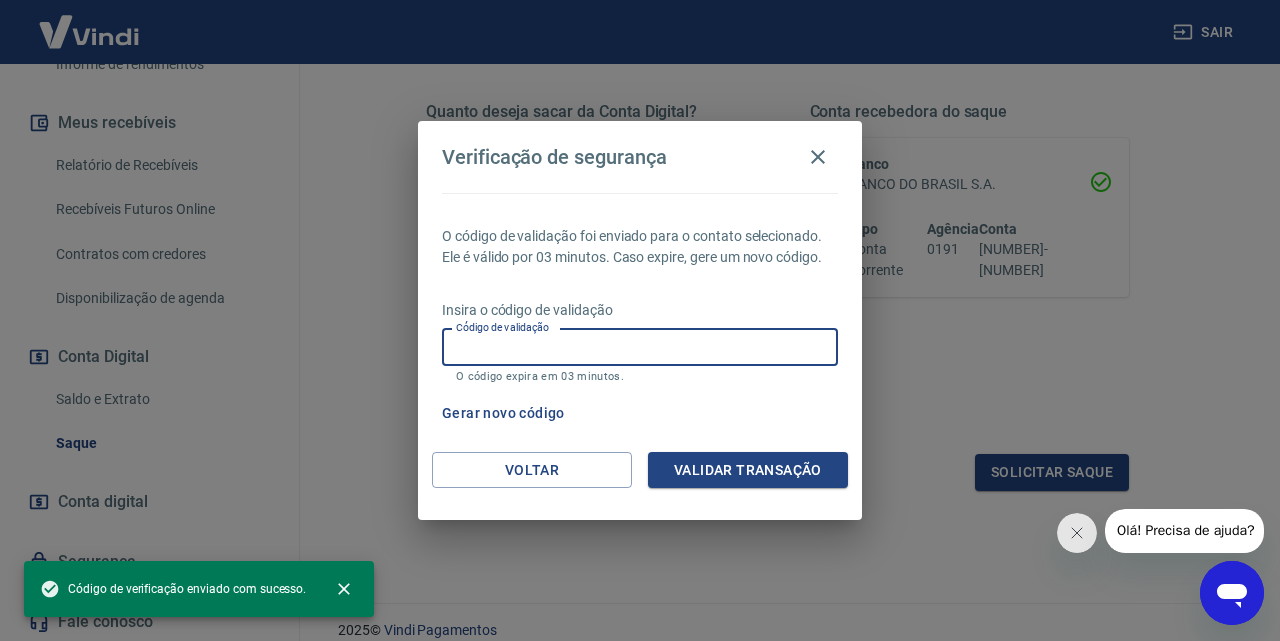 click on "Código de validação" at bounding box center [640, 347] 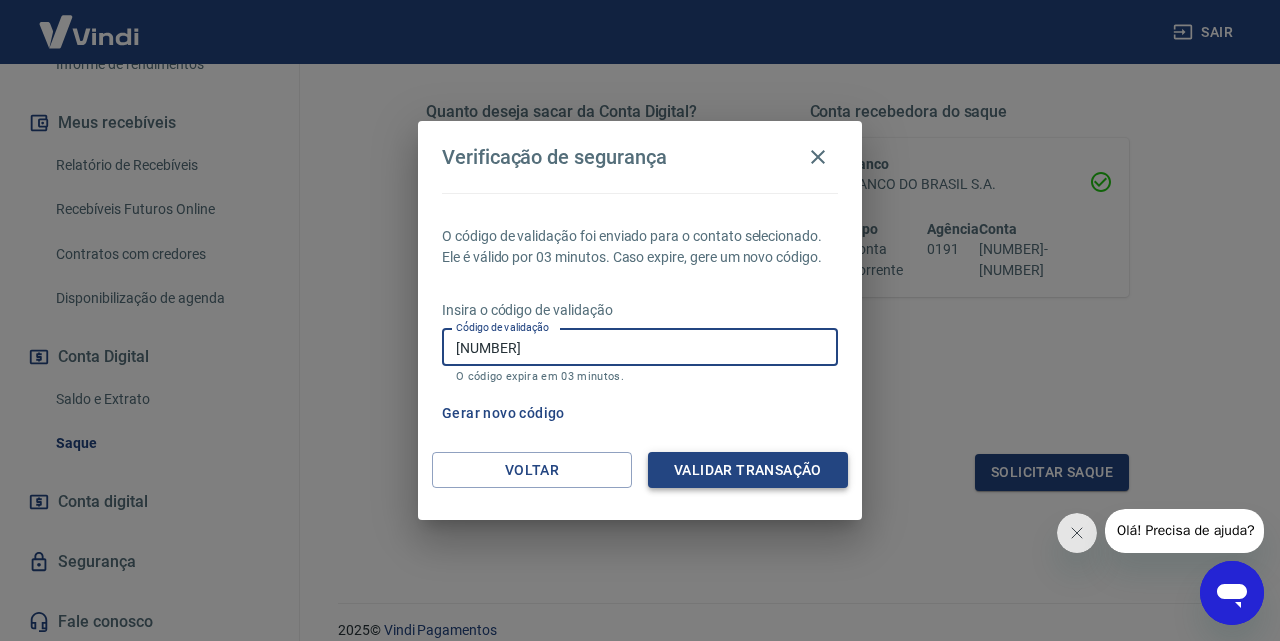 type on "[NUMBER]" 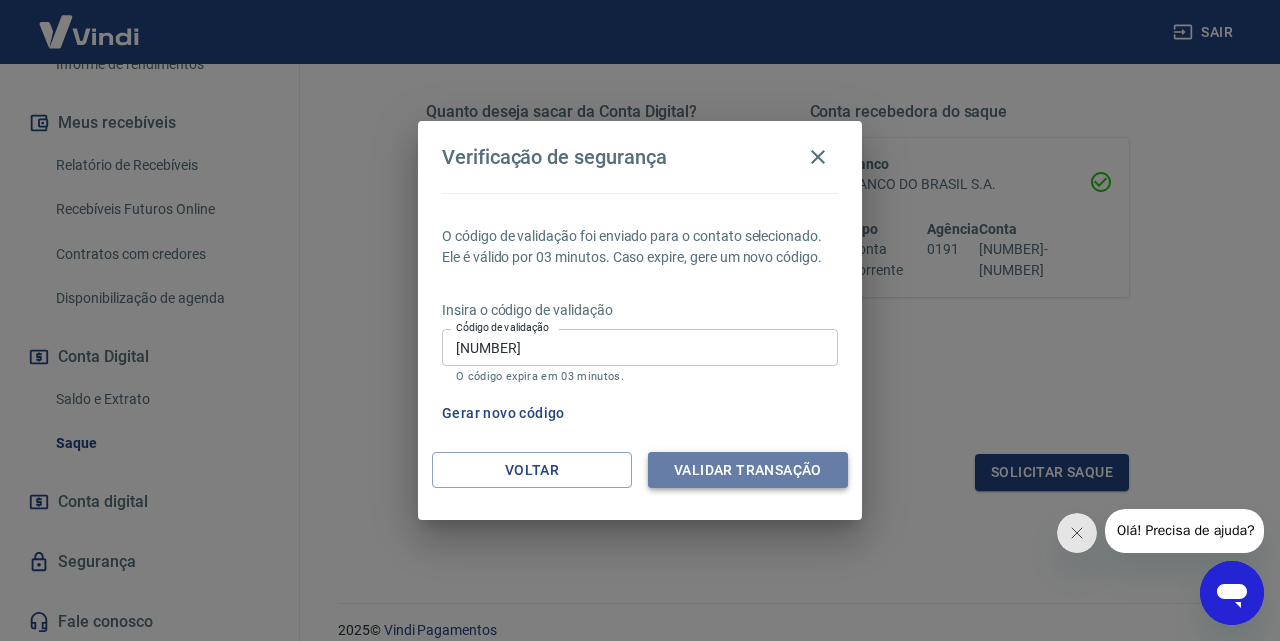 click on "Validar transação" at bounding box center (748, 470) 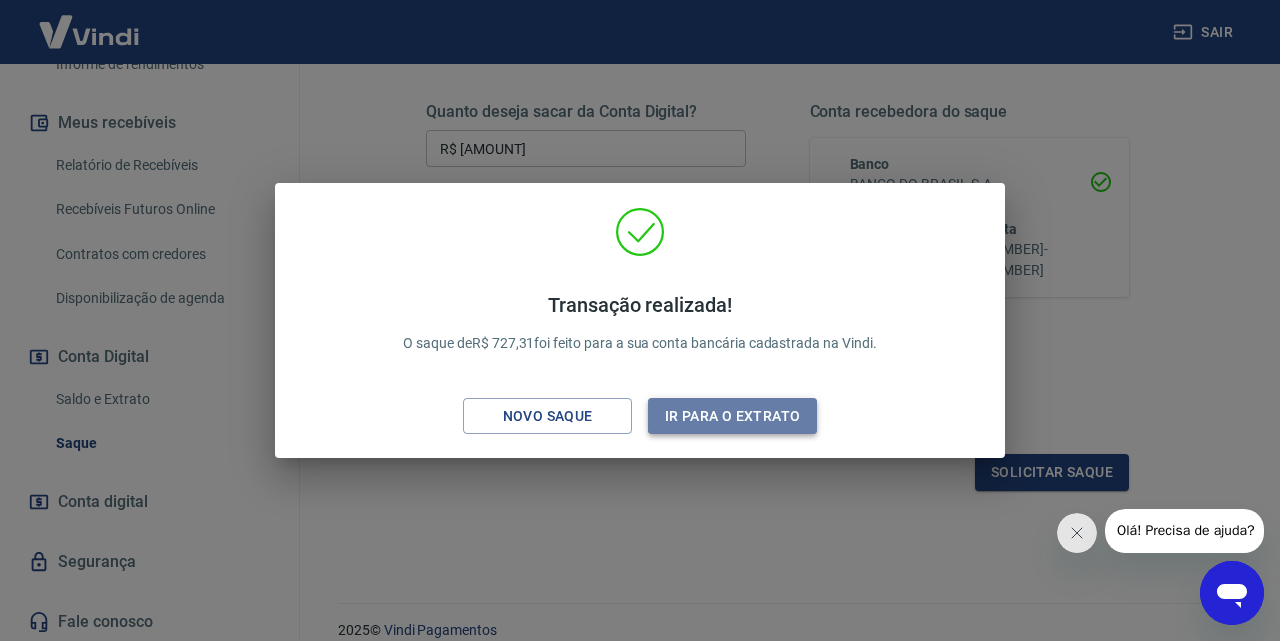 click on "Ir para o extrato" at bounding box center (732, 416) 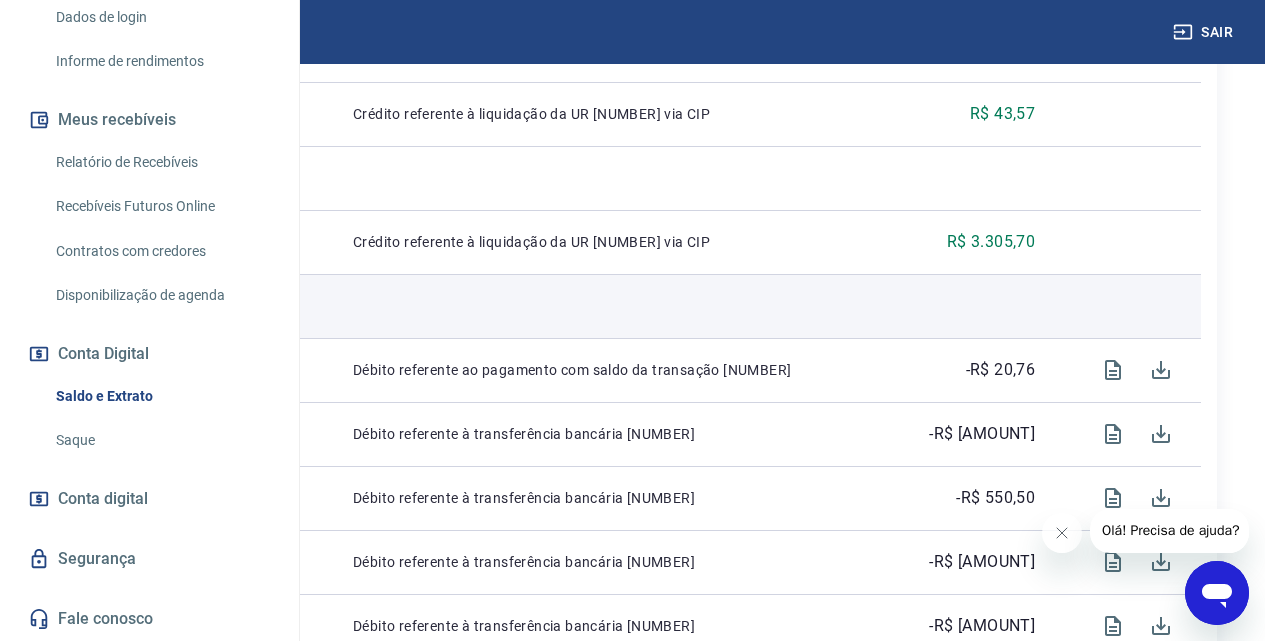 scroll, scrollTop: 700, scrollLeft: 0, axis: vertical 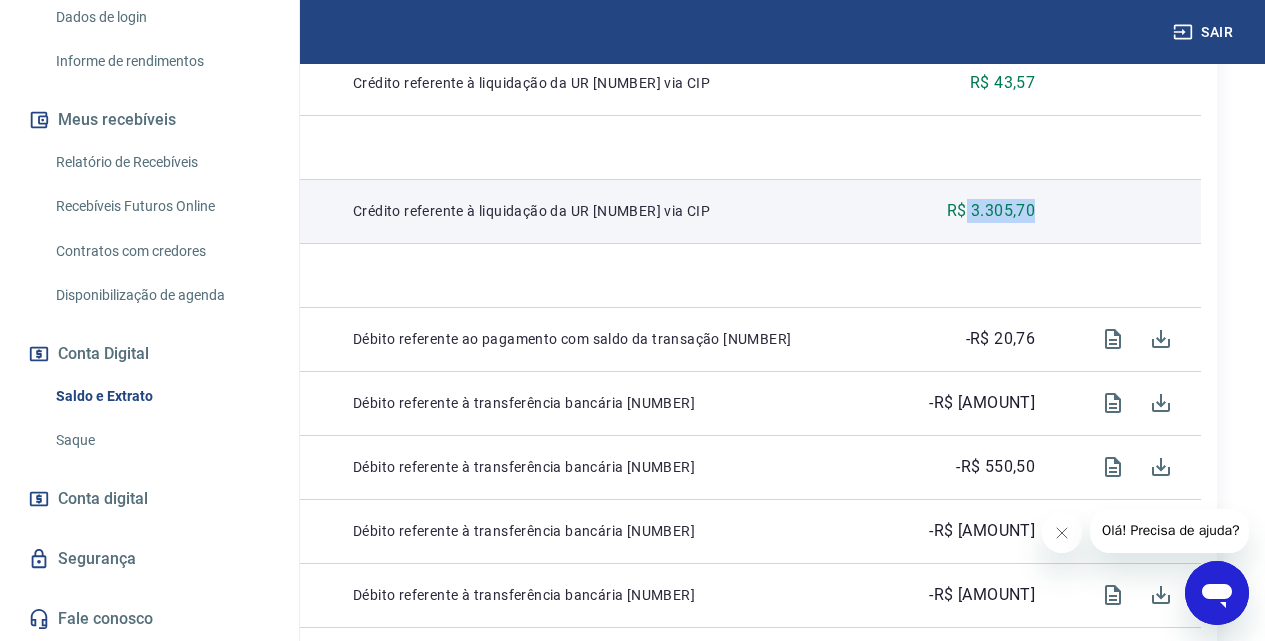 drag, startPoint x: 984, startPoint y: 230, endPoint x: 1069, endPoint y: 242, distance: 85.84288 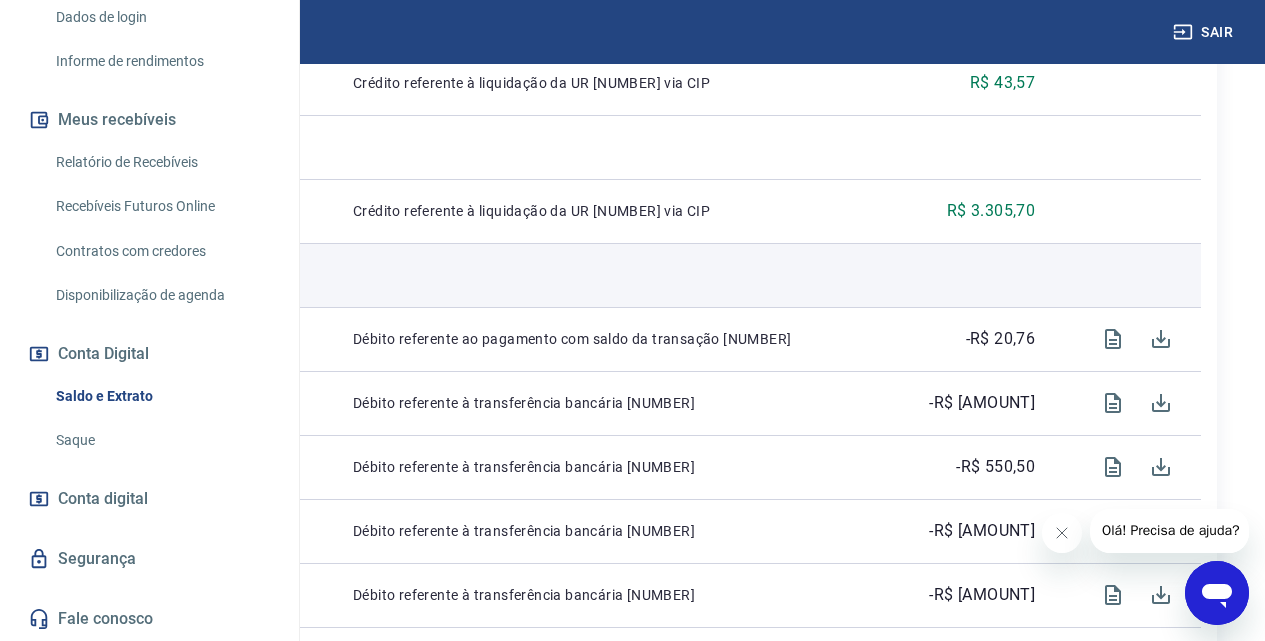 click at bounding box center (970, 275) 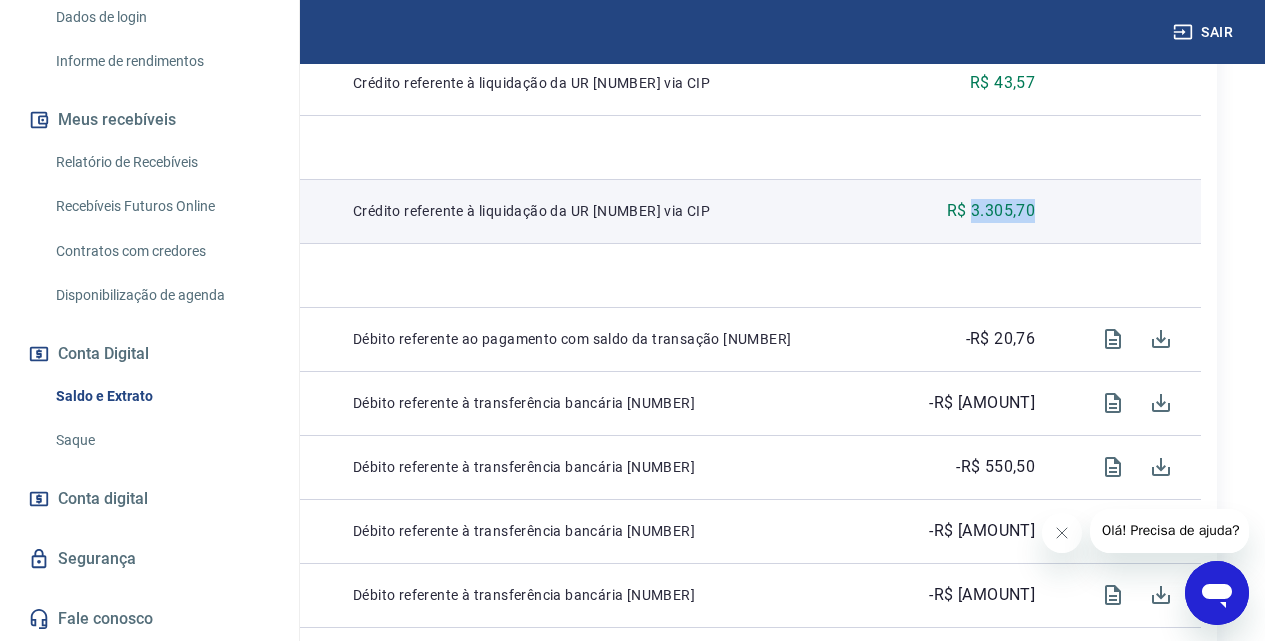drag, startPoint x: 993, startPoint y: 229, endPoint x: 1056, endPoint y: 234, distance: 63.1981 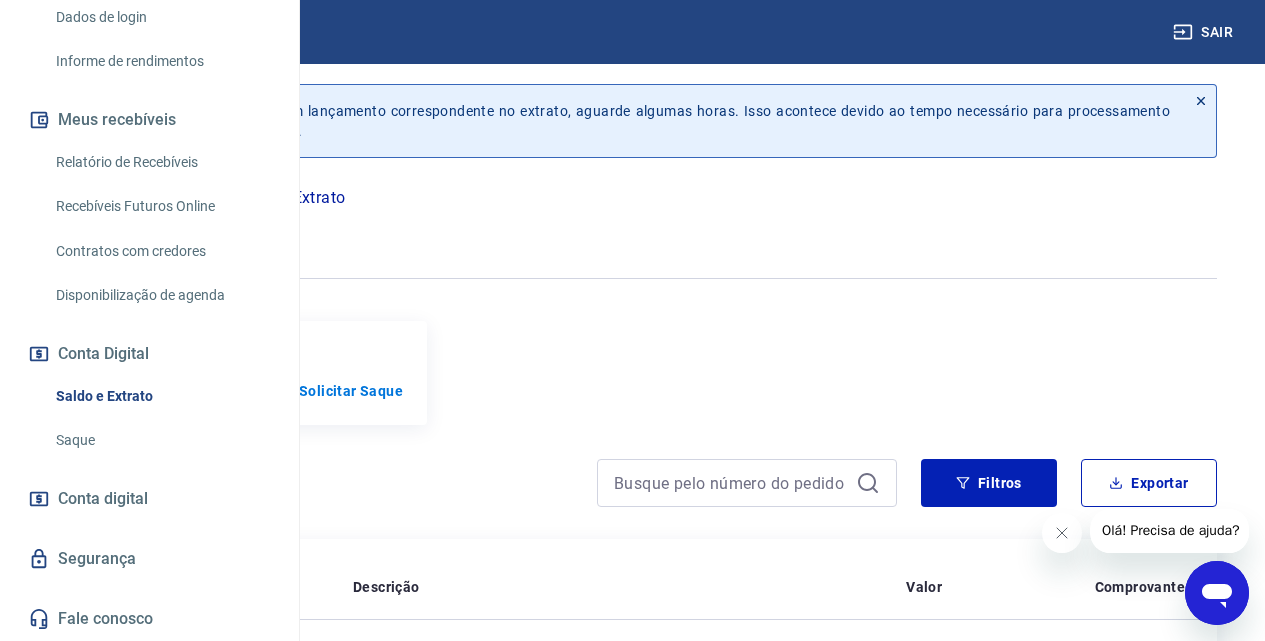 scroll, scrollTop: 0, scrollLeft: 0, axis: both 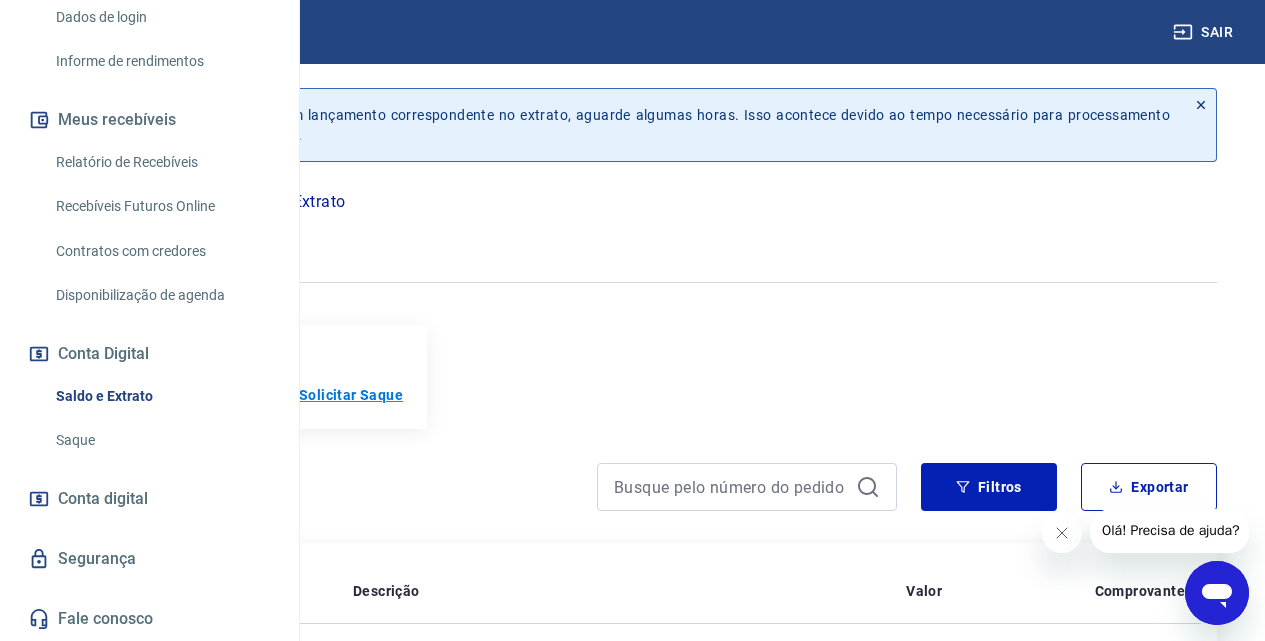 click on "Solicitar Saque" at bounding box center [351, 395] 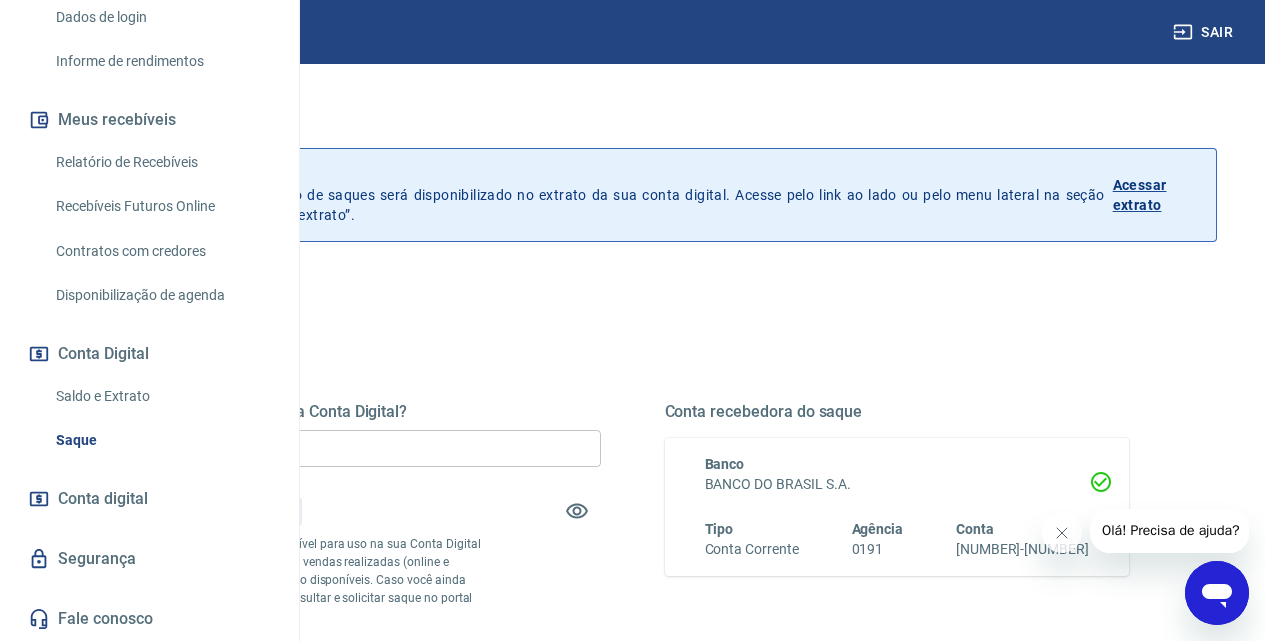 click on "R$ 0,00" at bounding box center [368, 448] 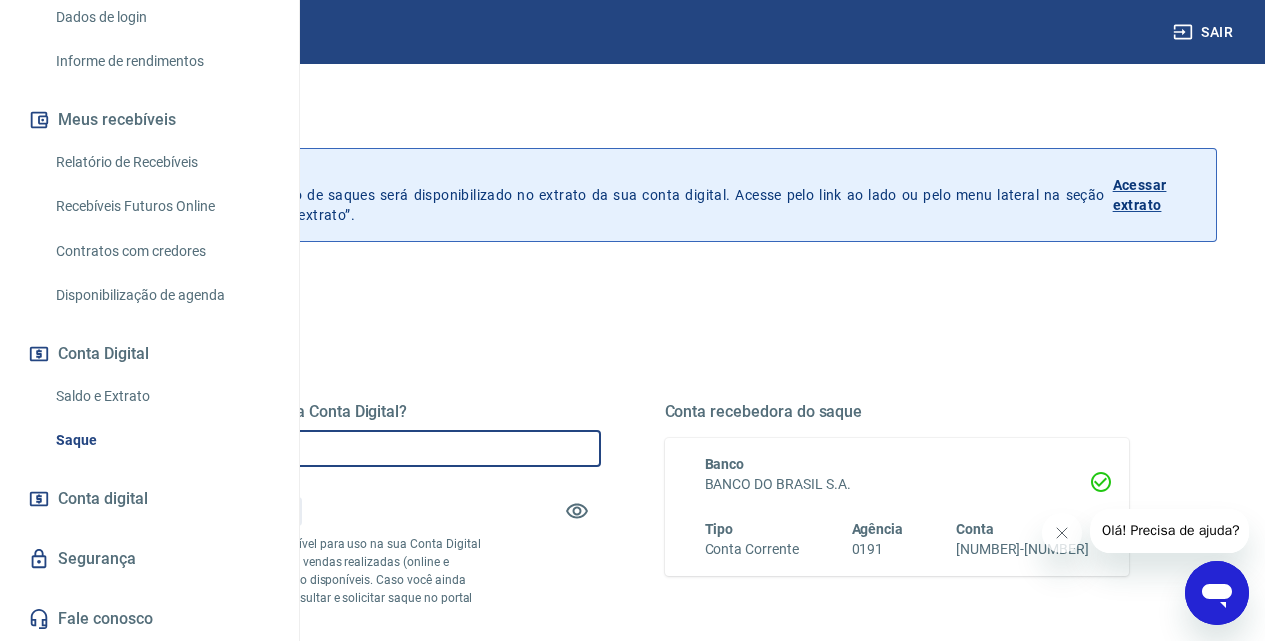drag, startPoint x: 521, startPoint y: 453, endPoint x: 403, endPoint y: 448, distance: 118.10589 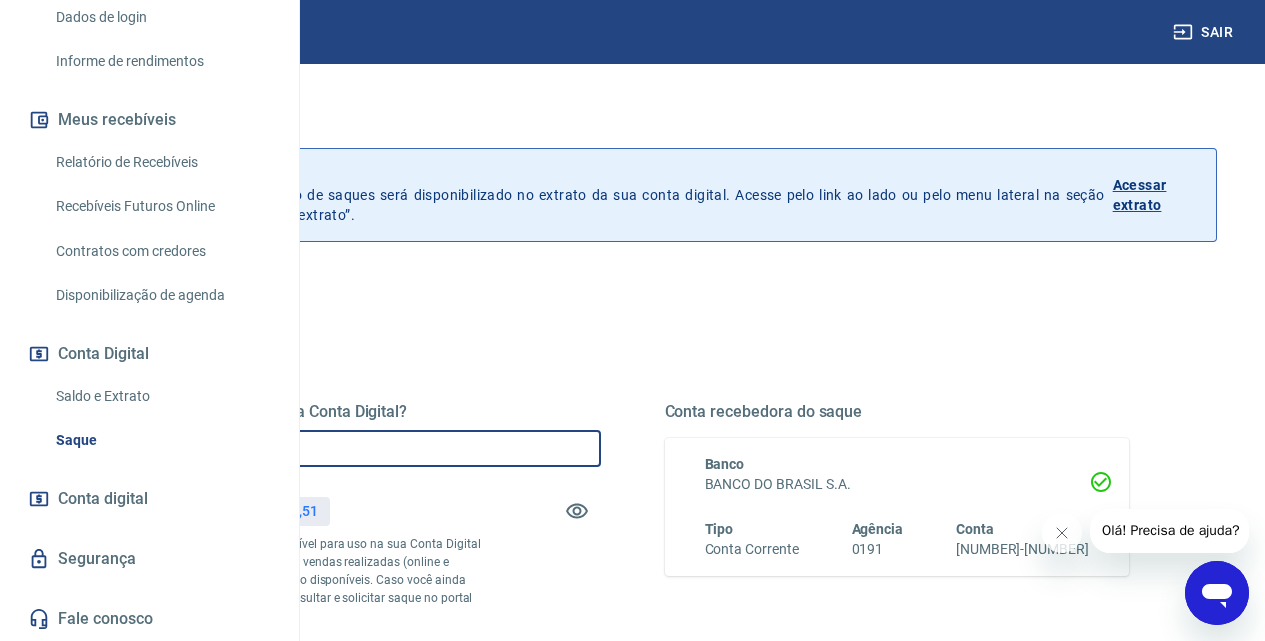 type on "R$ 3.305,70" 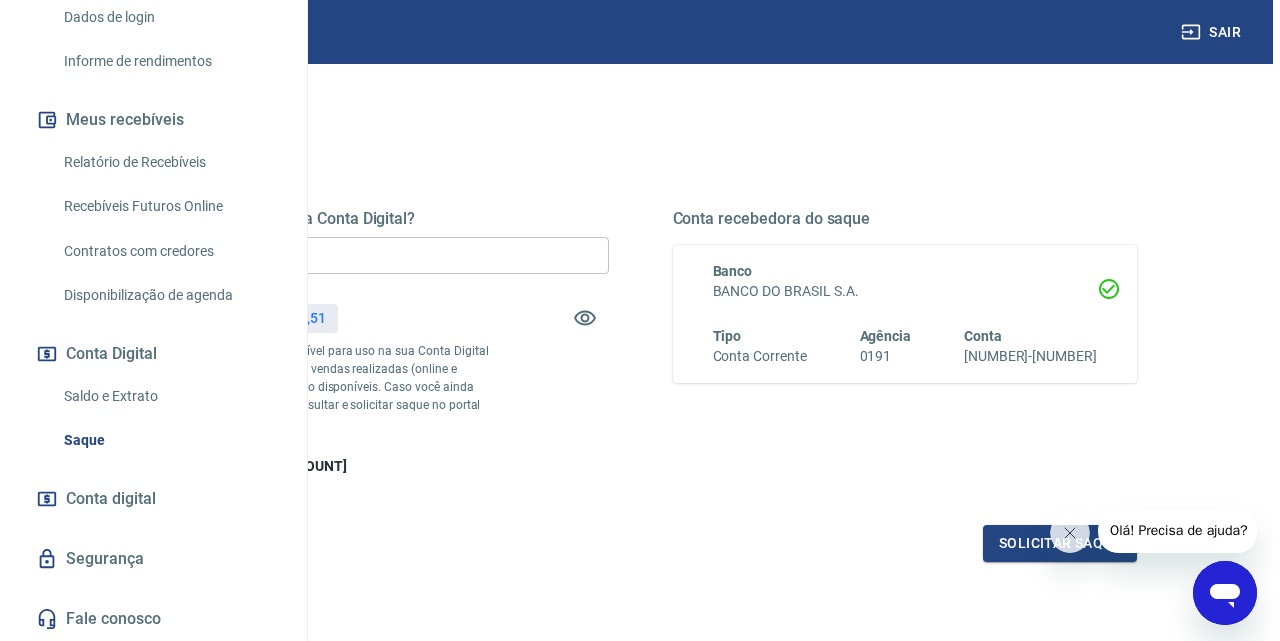 scroll, scrollTop: 300, scrollLeft: 0, axis: vertical 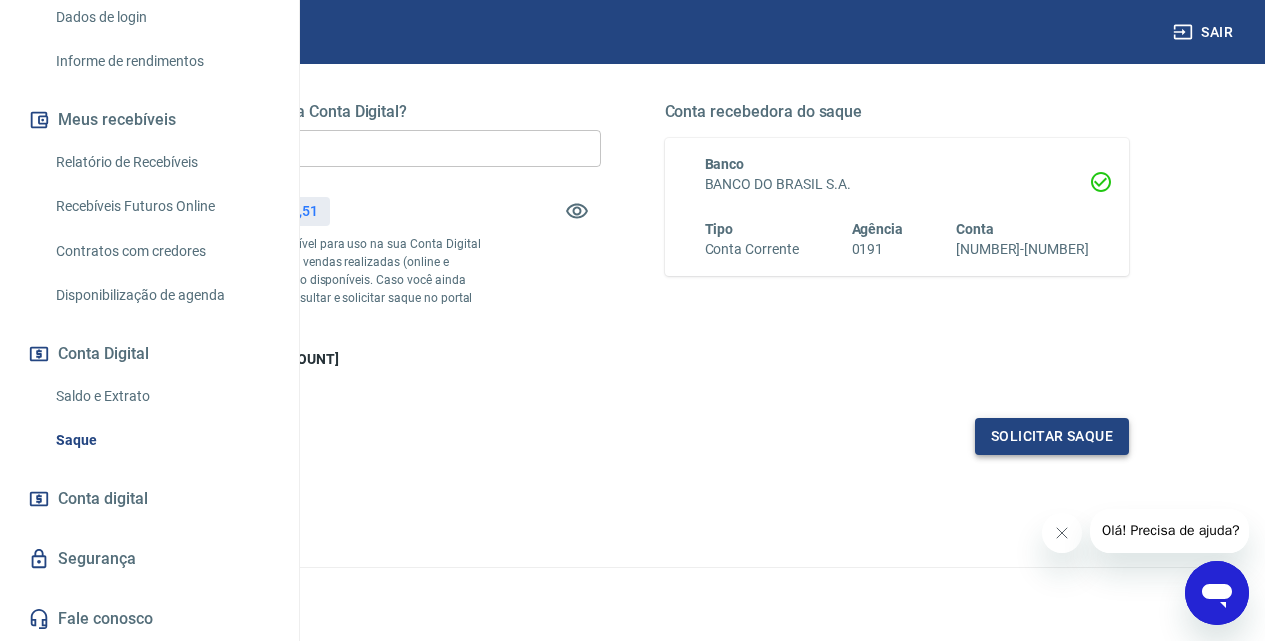 click on "Solicitar saque" at bounding box center [1052, 436] 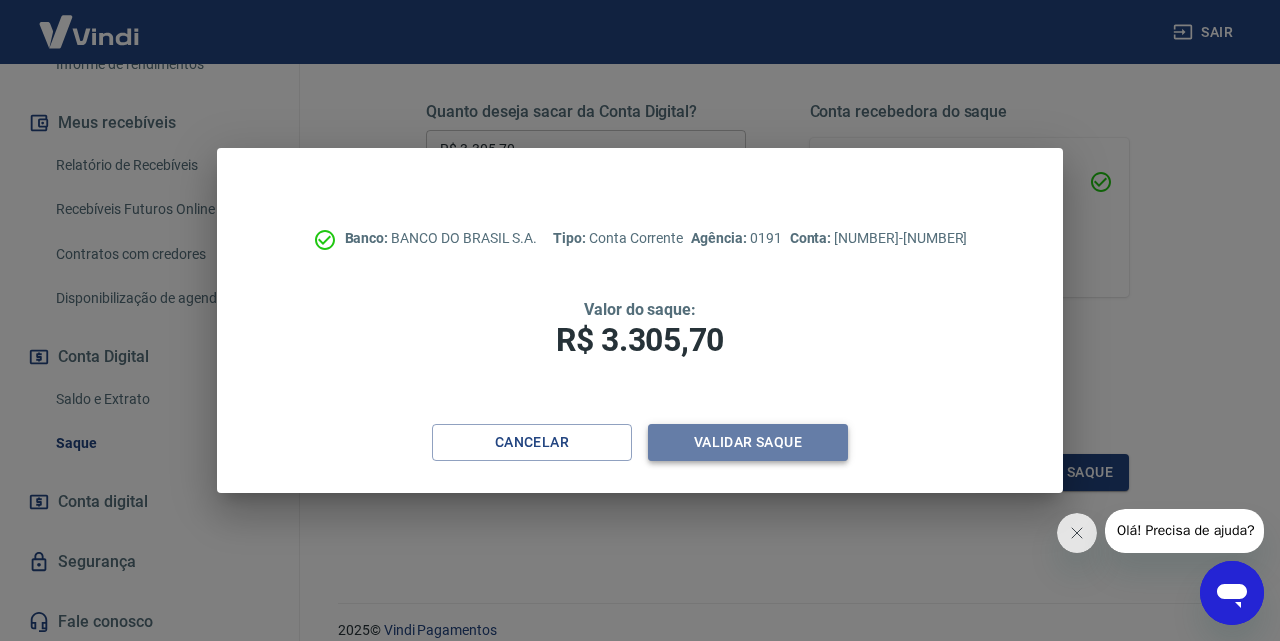 click on "Validar saque" at bounding box center [748, 442] 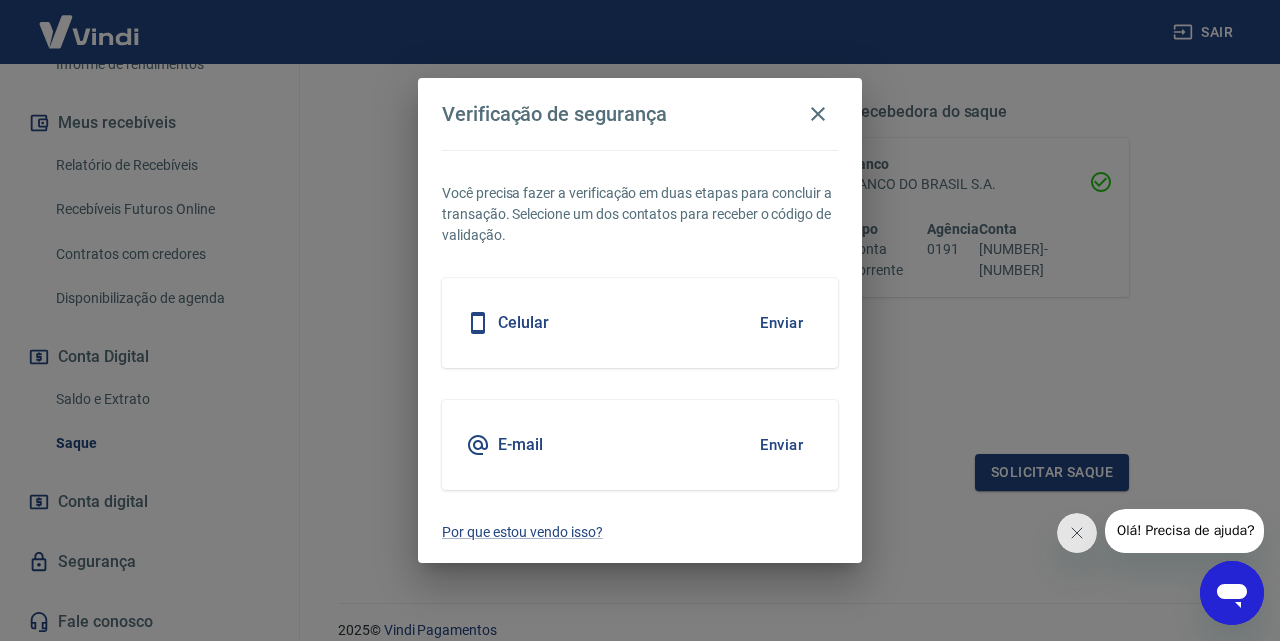 click on "Celular Enviar" at bounding box center (640, 323) 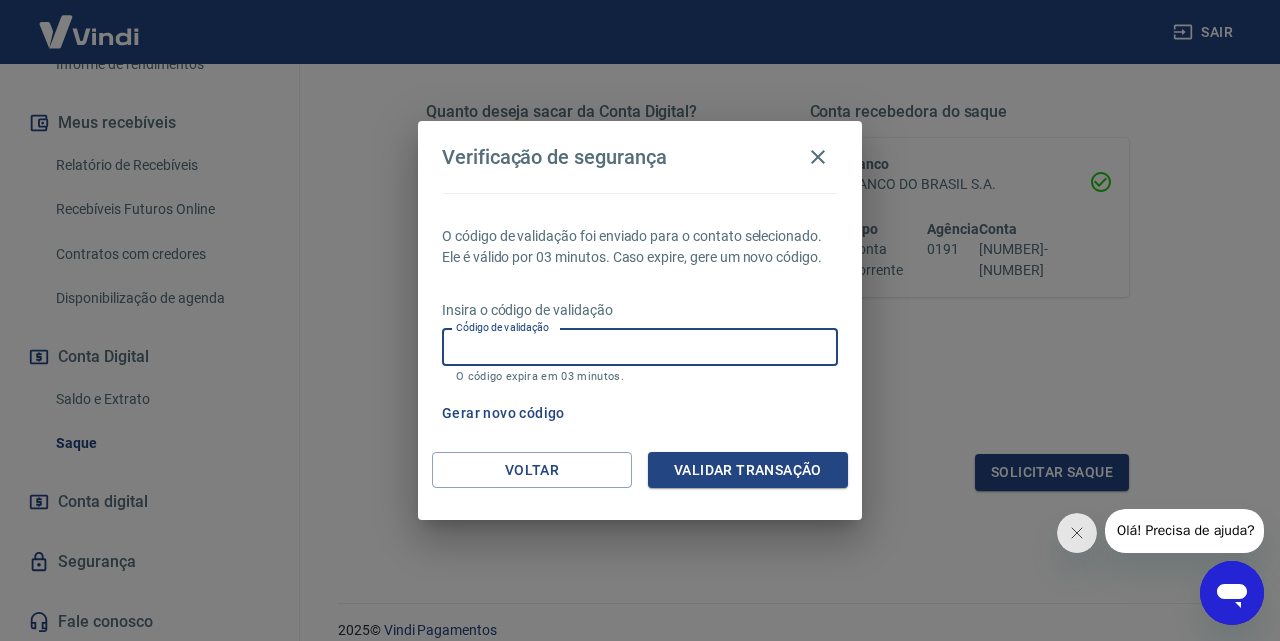click on "Código de validação" at bounding box center [640, 347] 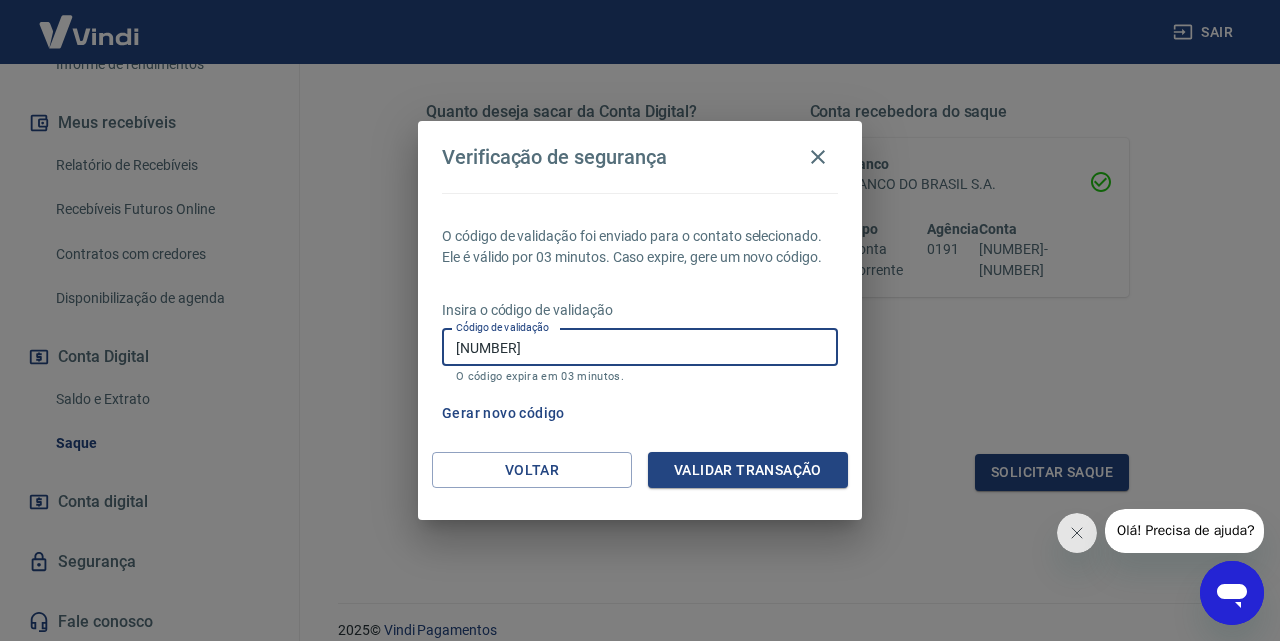 type on "[NUMBER]" 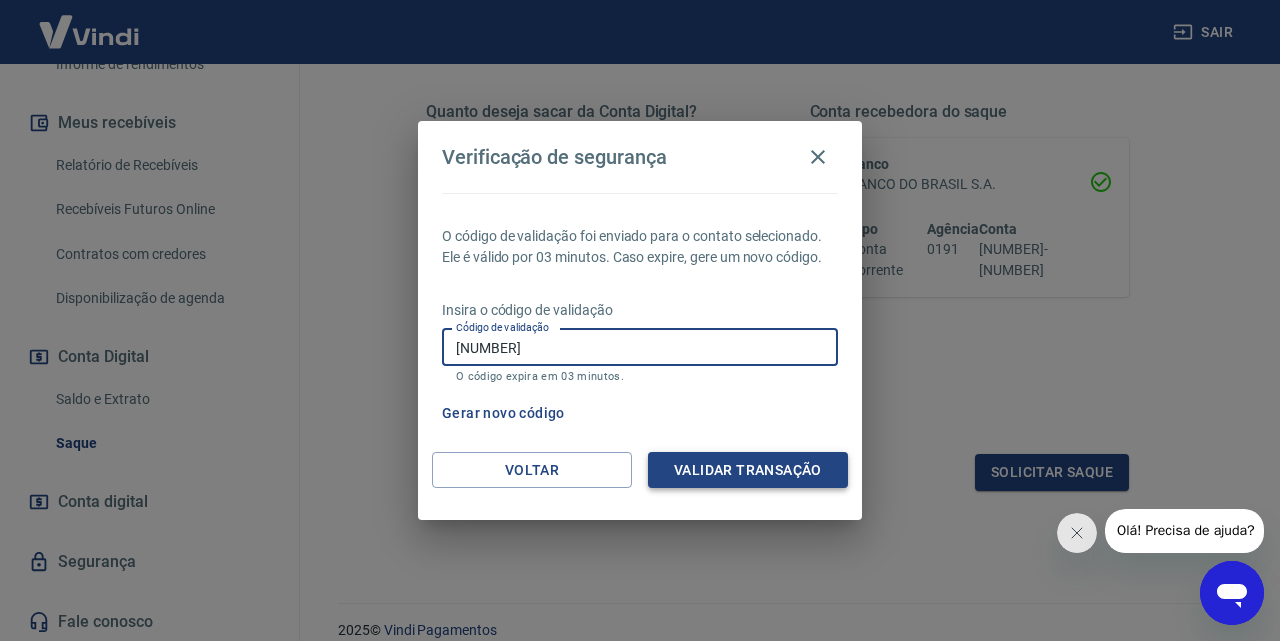 click on "Validar transação" at bounding box center (748, 470) 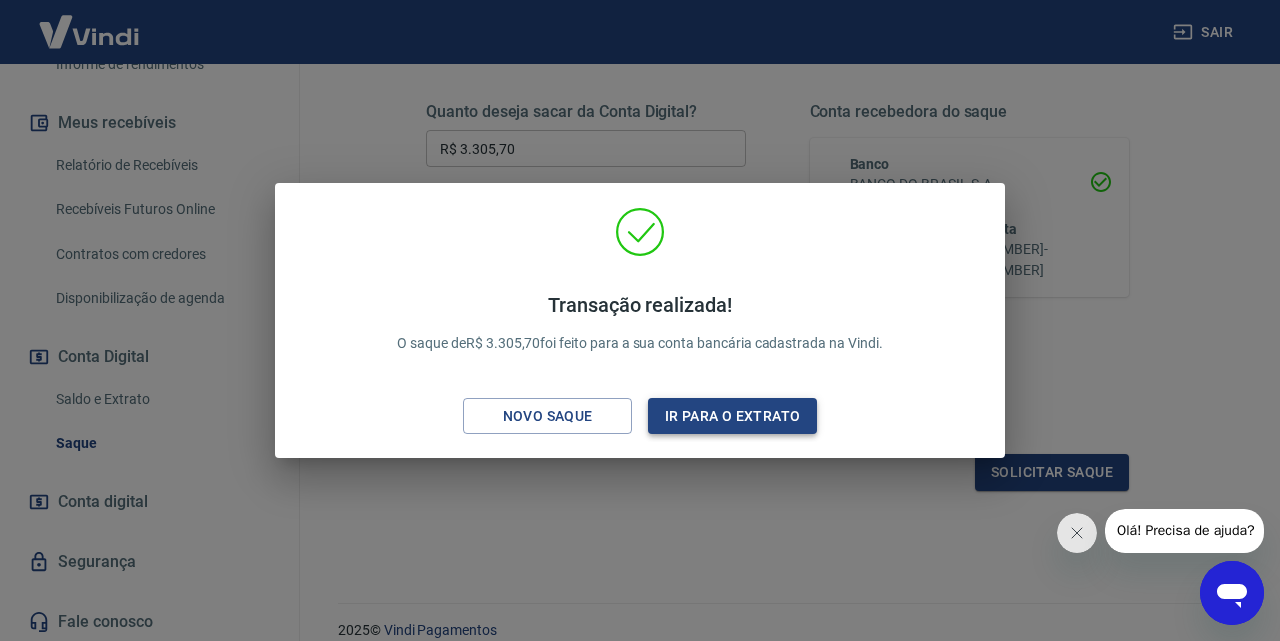 click on "Ir para o extrato" at bounding box center (732, 416) 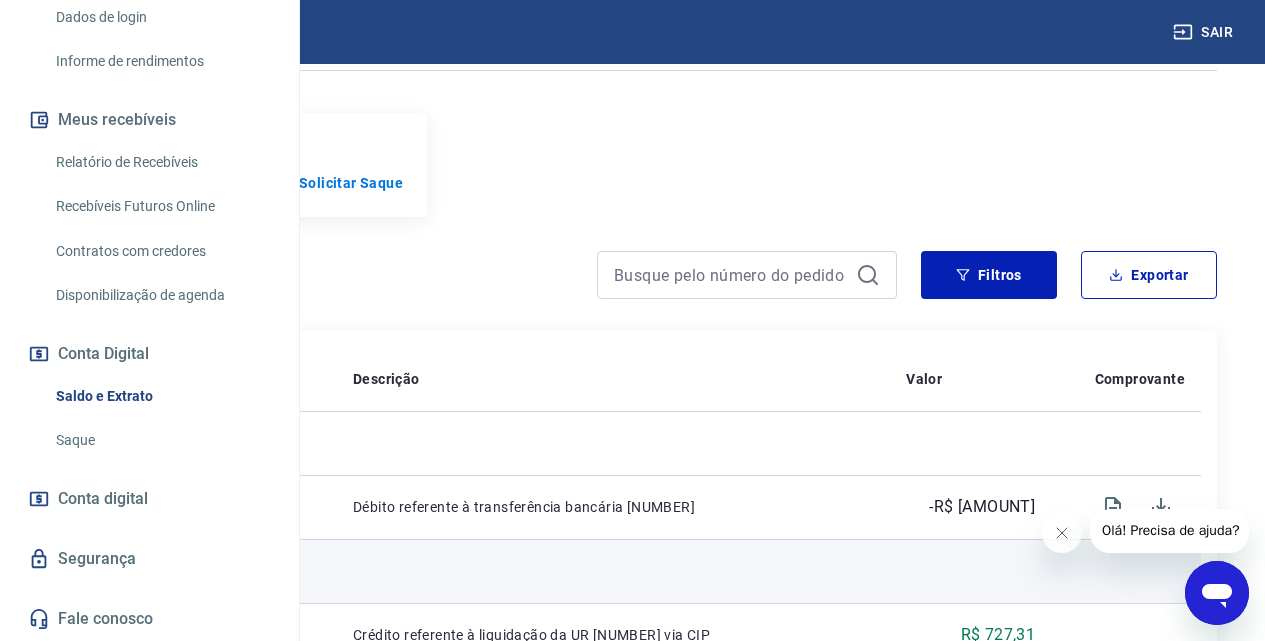 scroll, scrollTop: 100, scrollLeft: 0, axis: vertical 